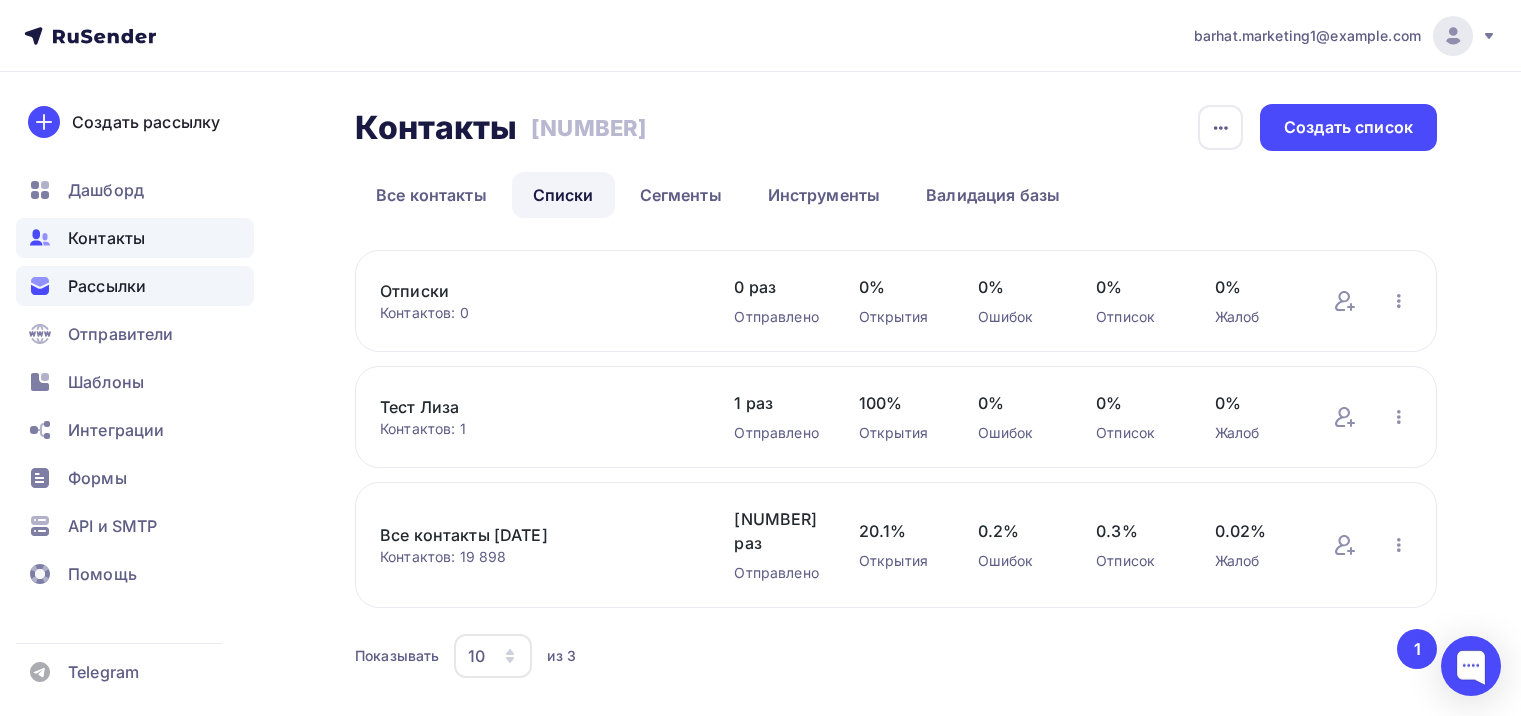 scroll, scrollTop: 0, scrollLeft: 0, axis: both 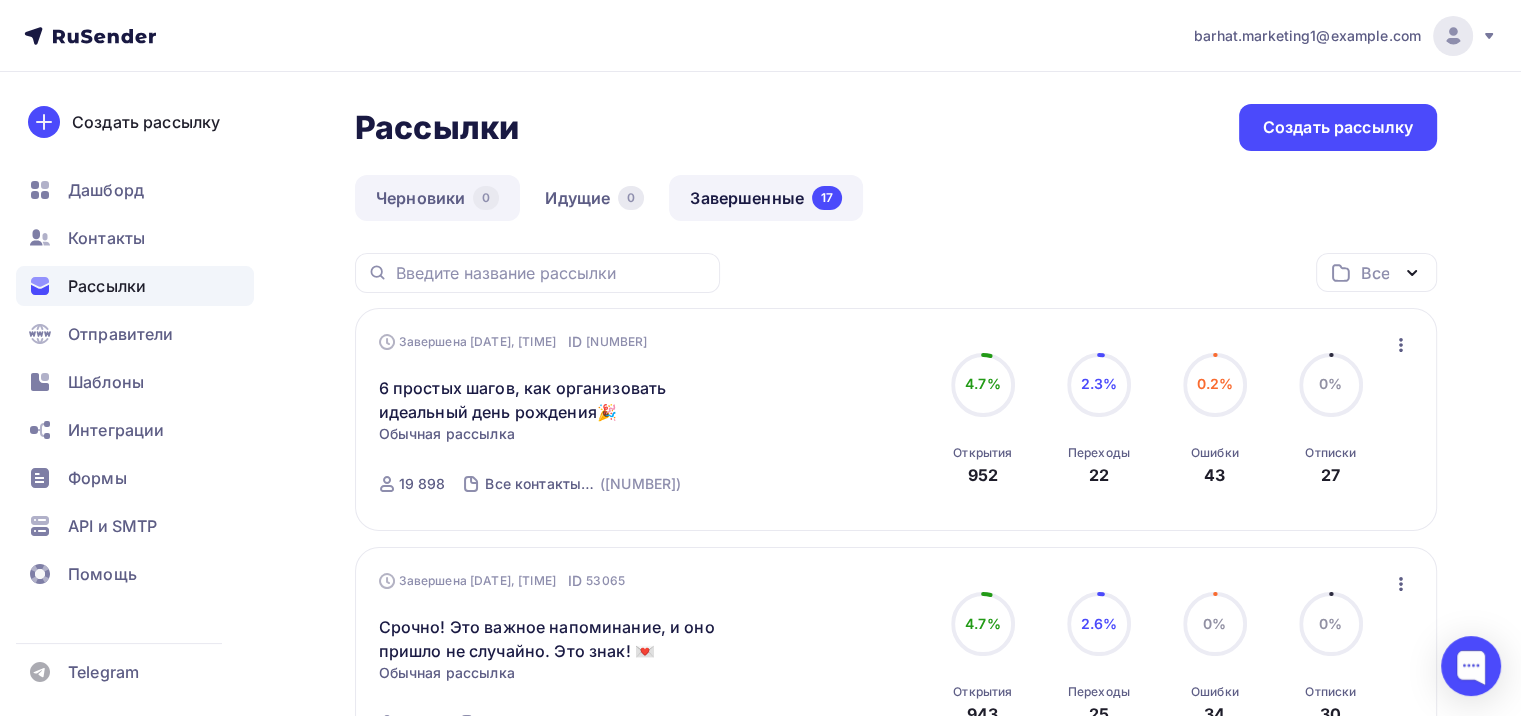 click on "Черновики
0" at bounding box center (437, 198) 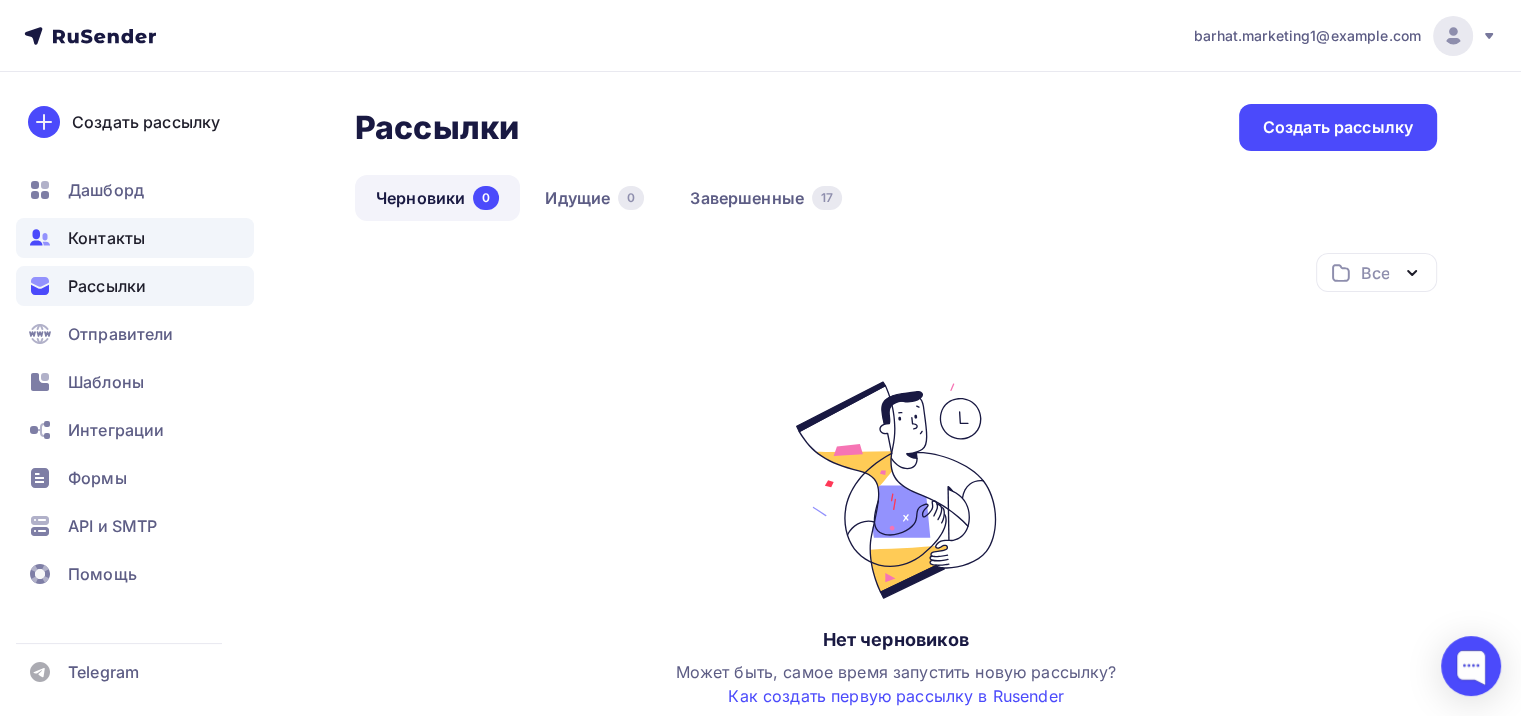 click on "Контакты" at bounding box center [106, 238] 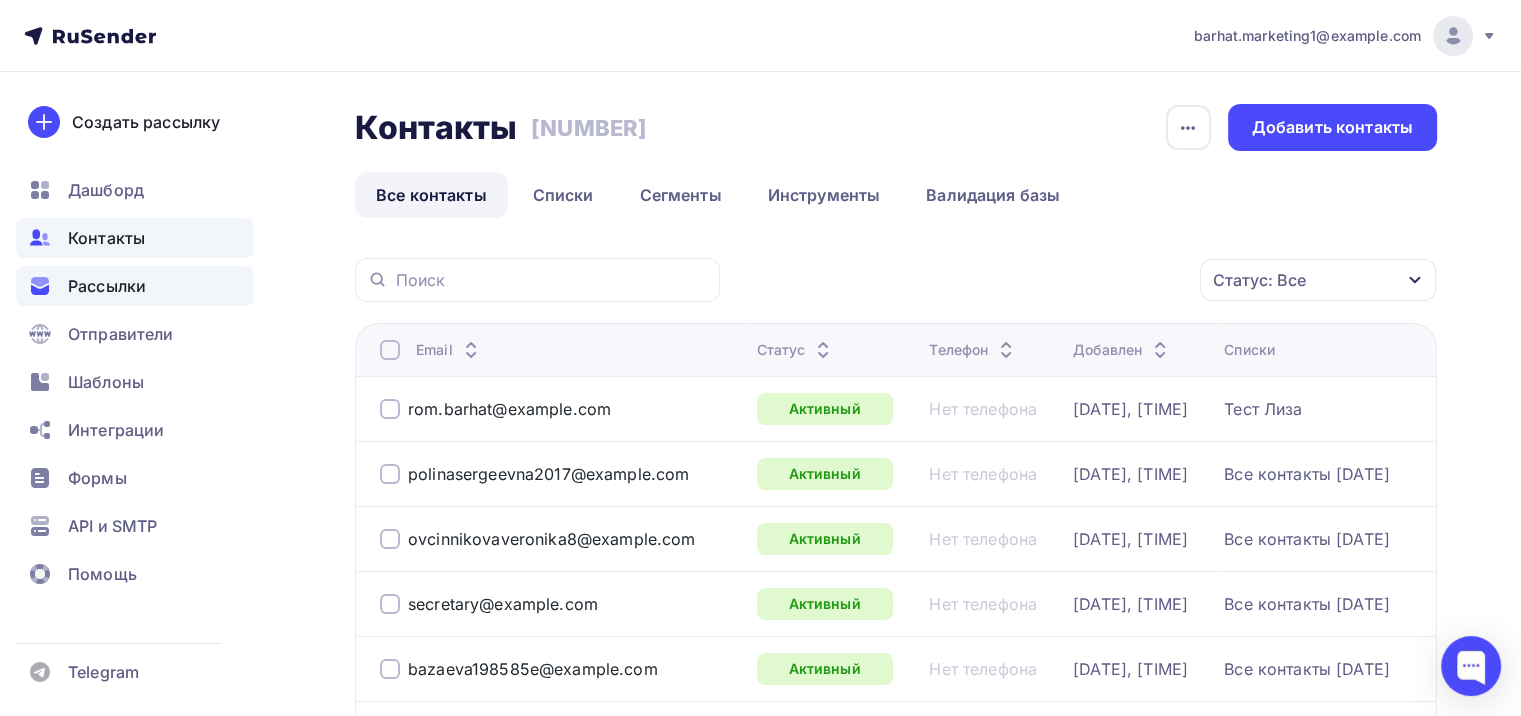 click on "Рассылки" at bounding box center (135, 286) 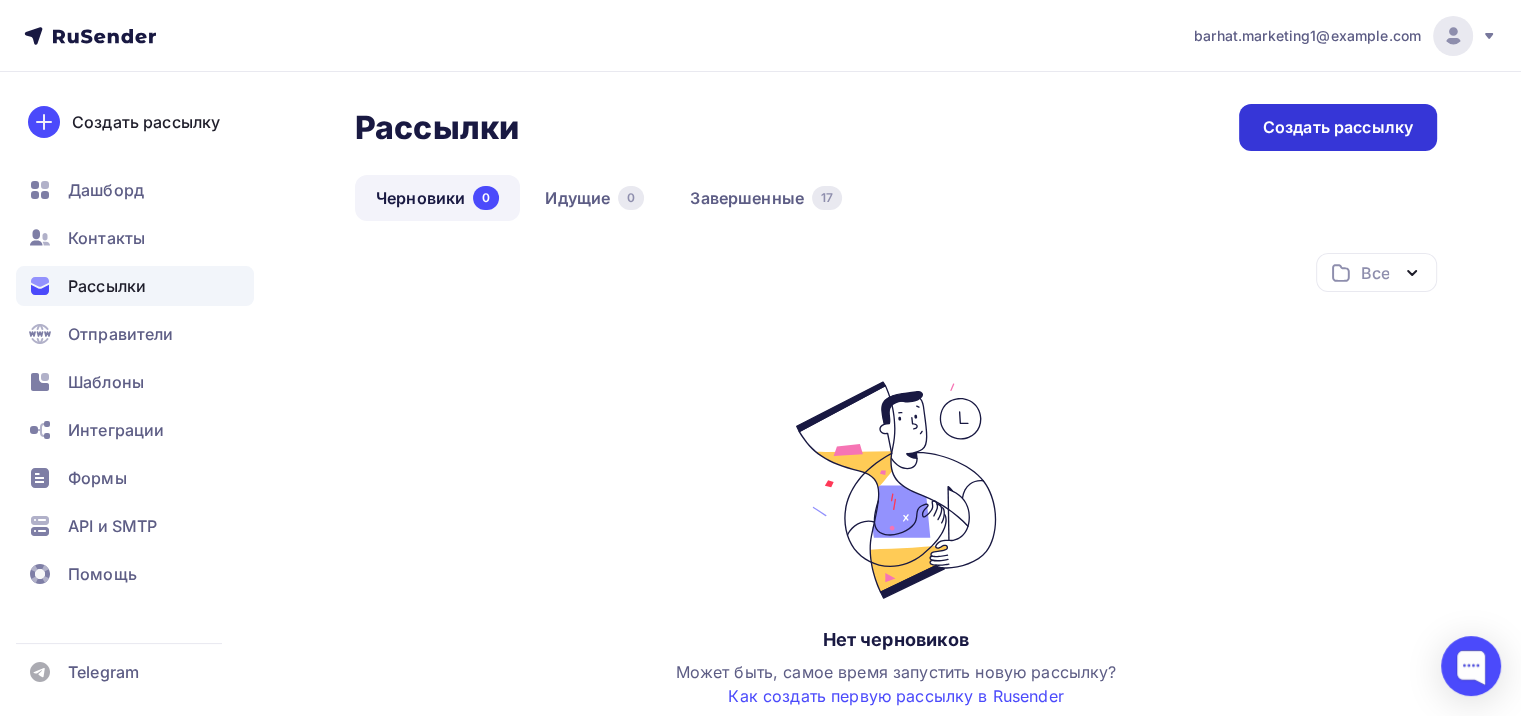 click on "Создать рассылку" at bounding box center [1338, 127] 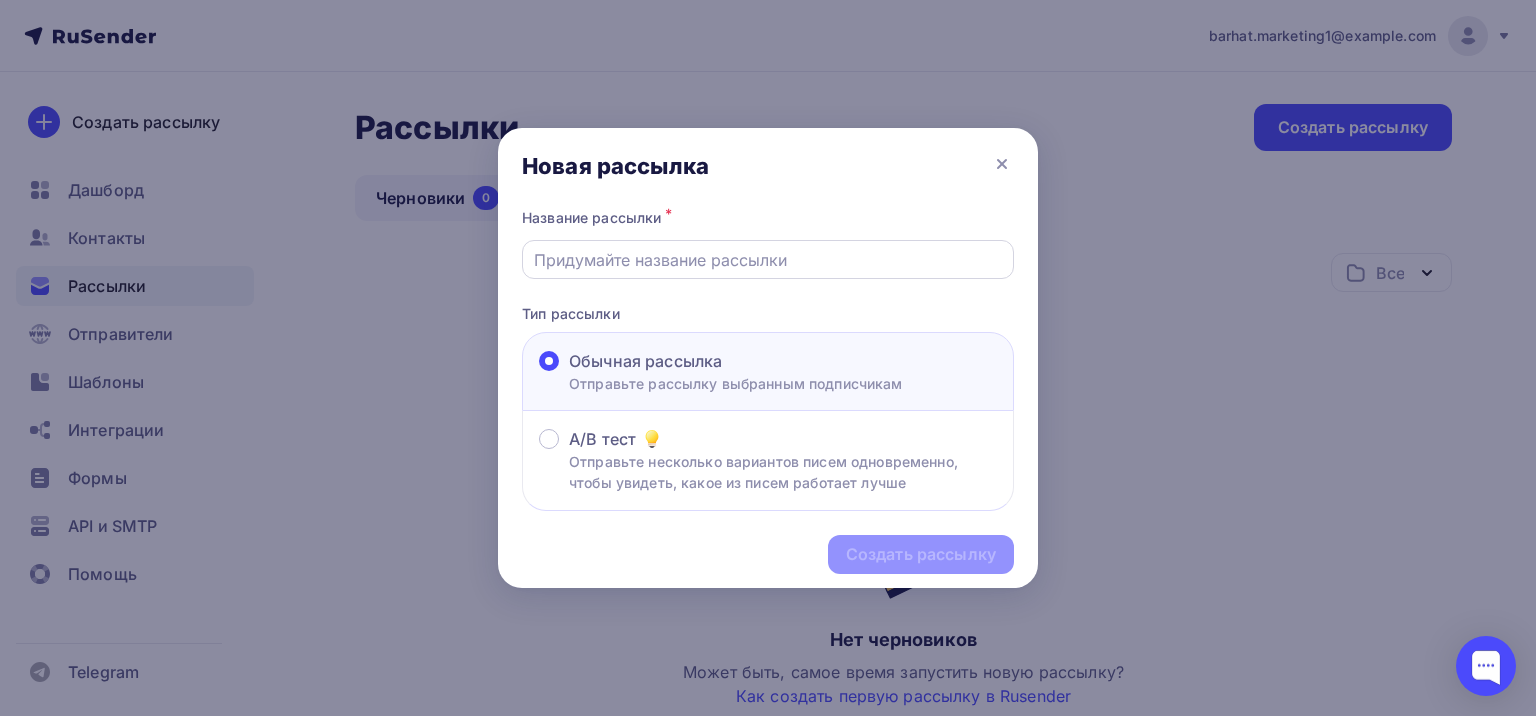 click at bounding box center (768, 260) 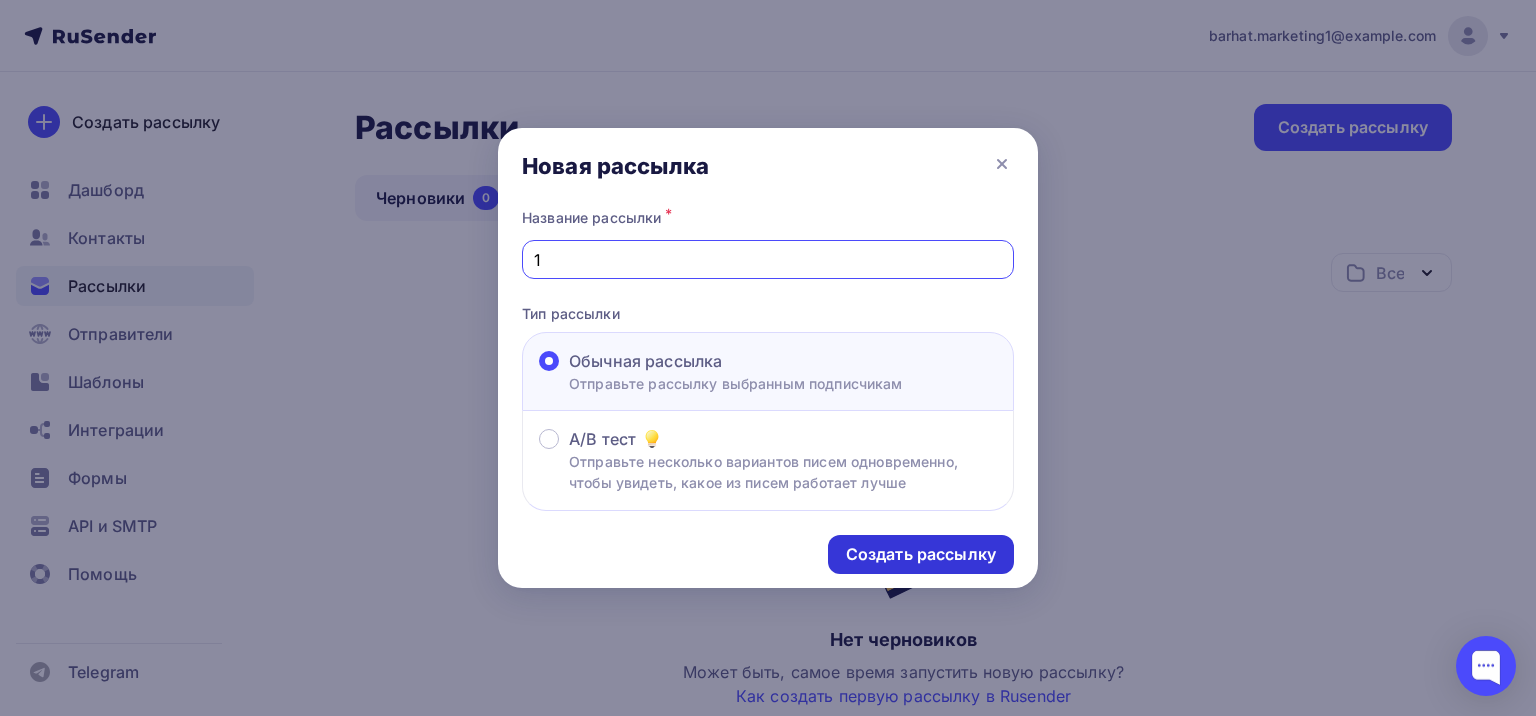 click on "Создать рассылку" at bounding box center (921, 554) 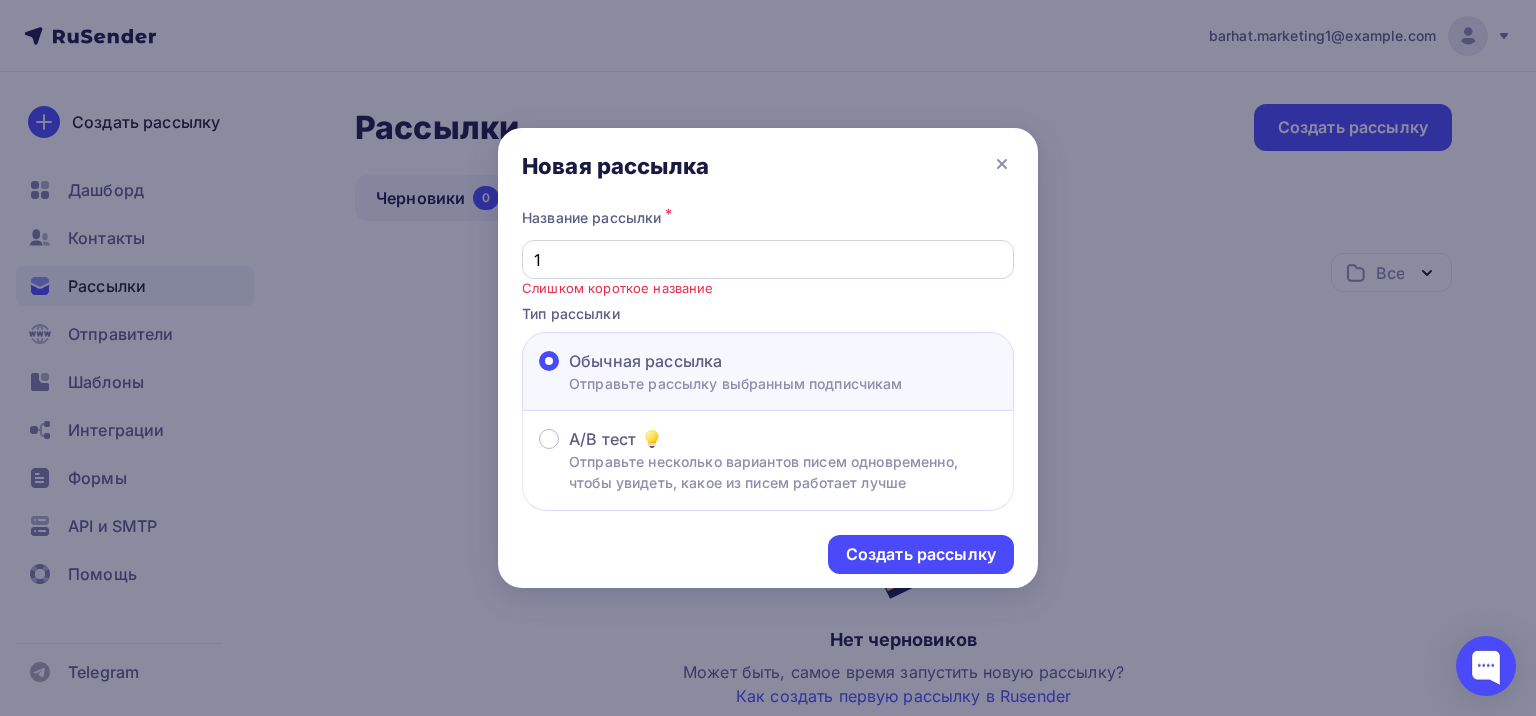 click on "1" at bounding box center (768, 260) 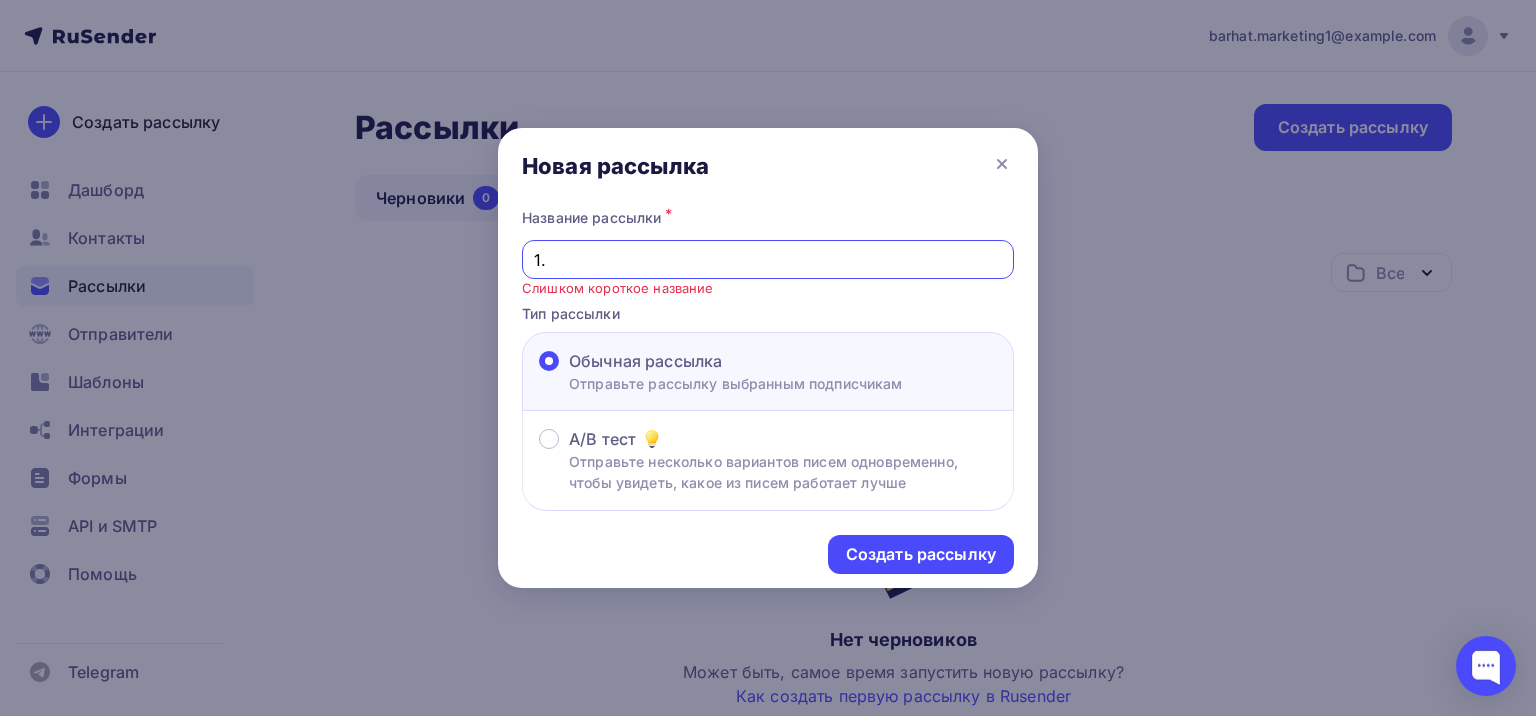 type on "1" 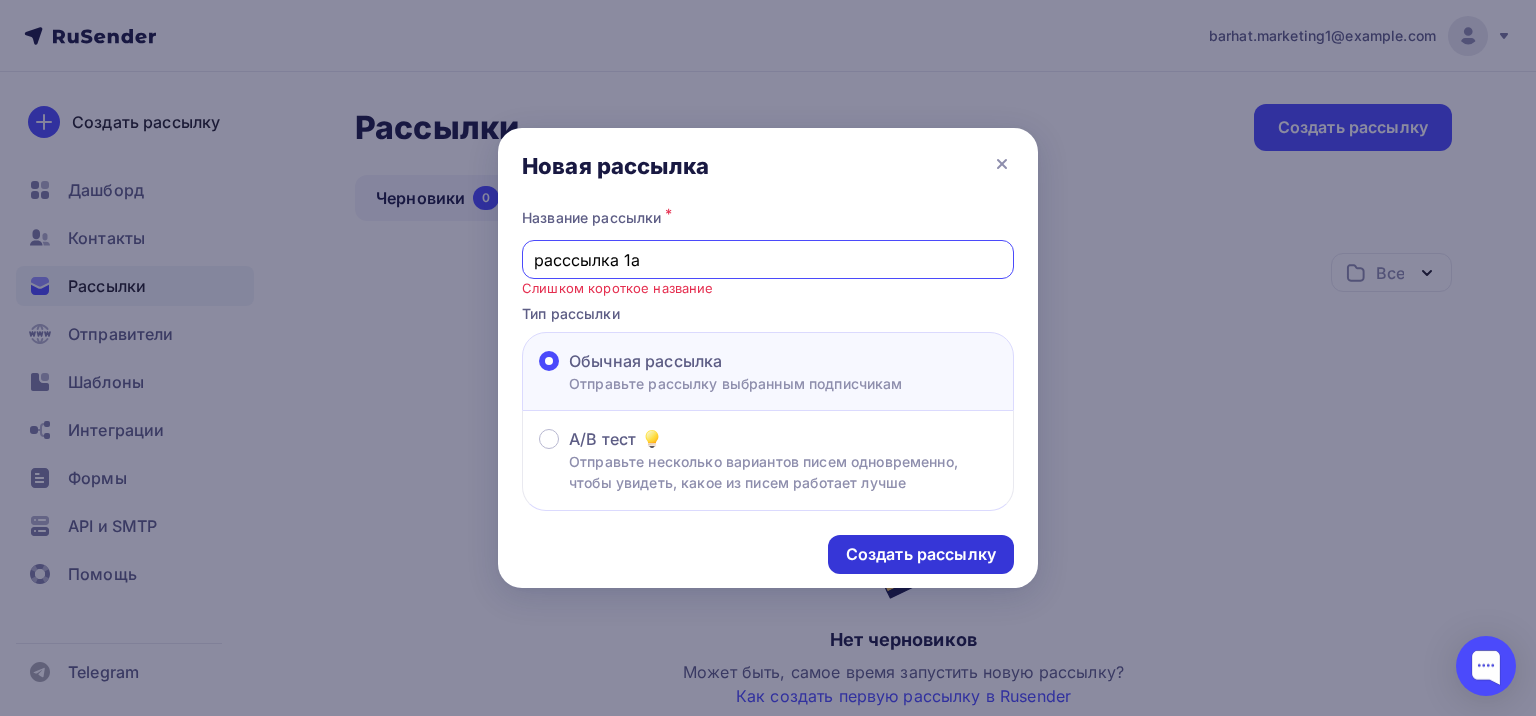 type on "расссылка 1а" 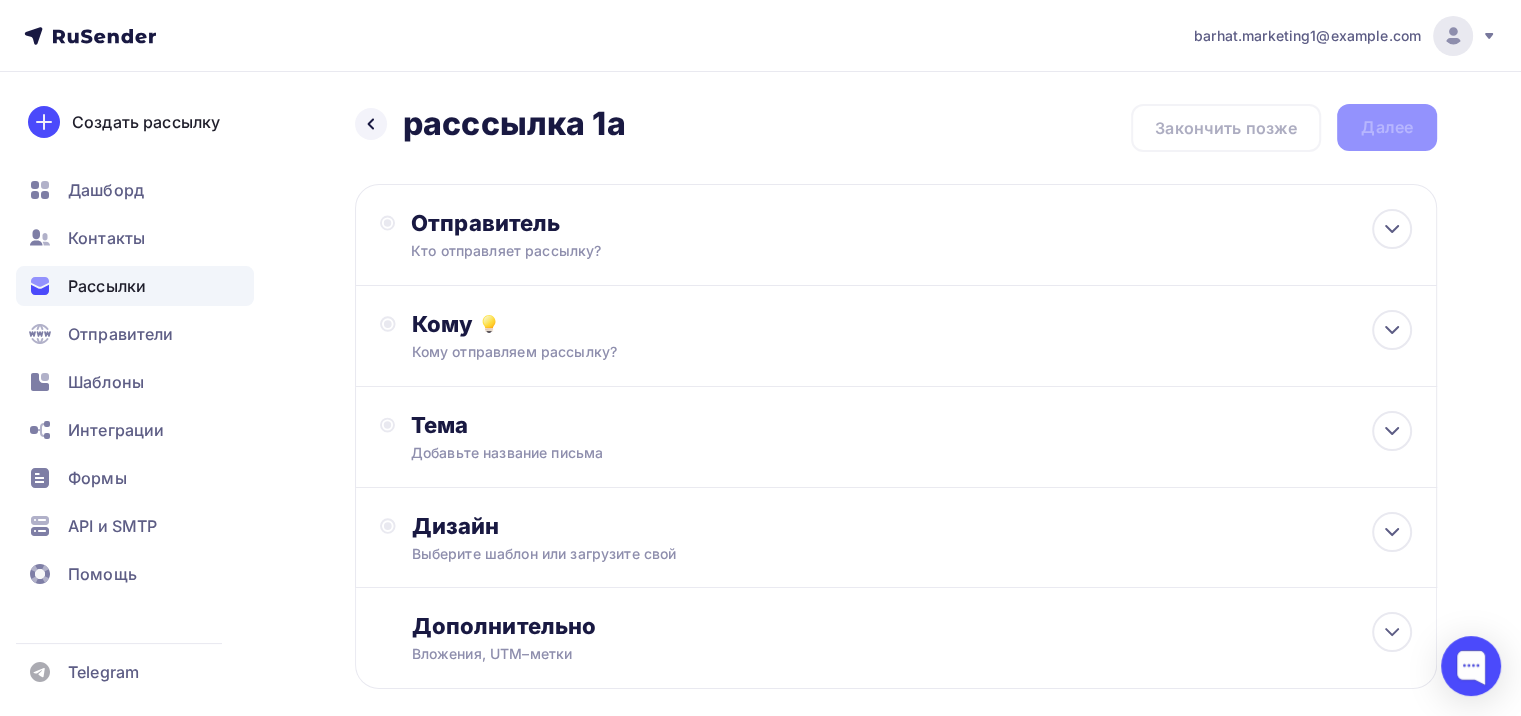 click on "Назад
расссылка 1а
расссылка 1а
Закончить позже
Далее" at bounding box center [896, 128] 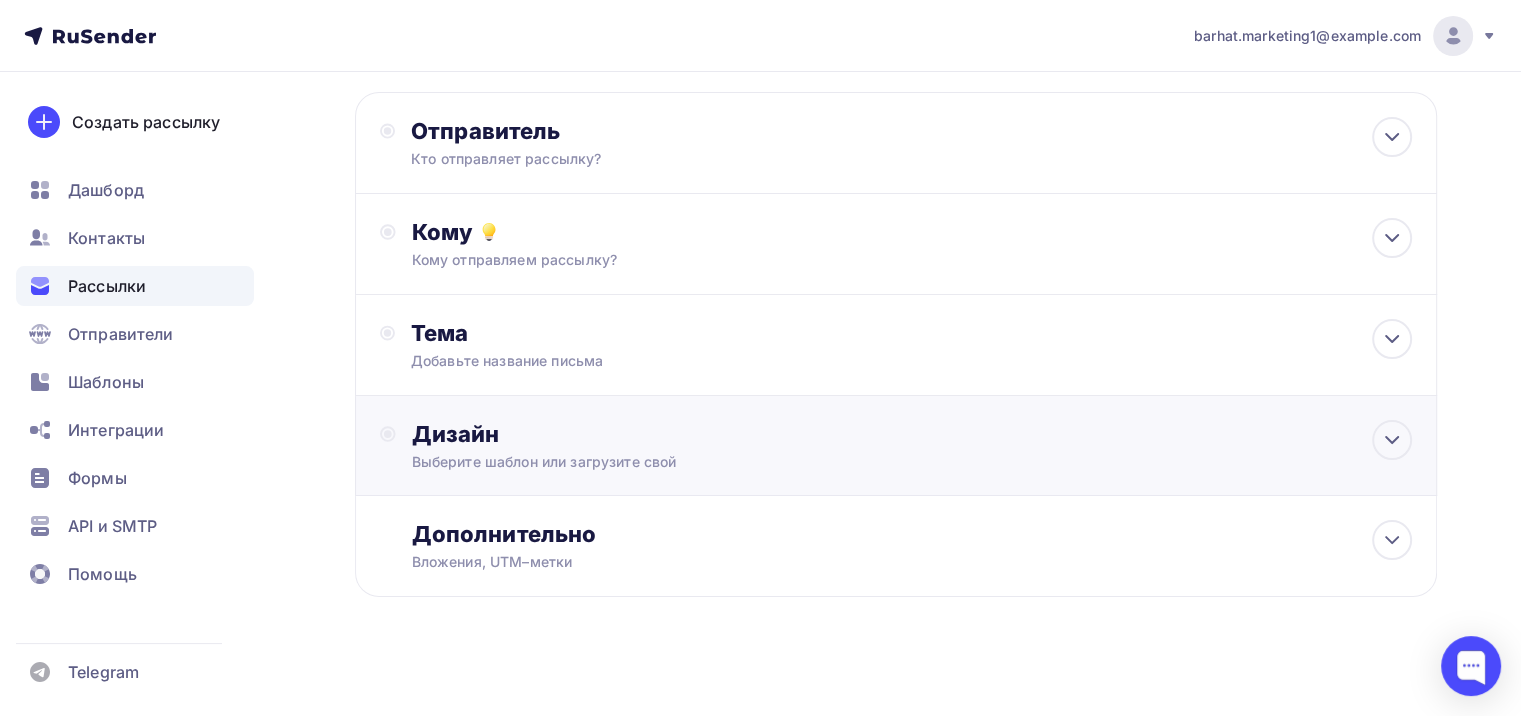 scroll, scrollTop: 100, scrollLeft: 0, axis: vertical 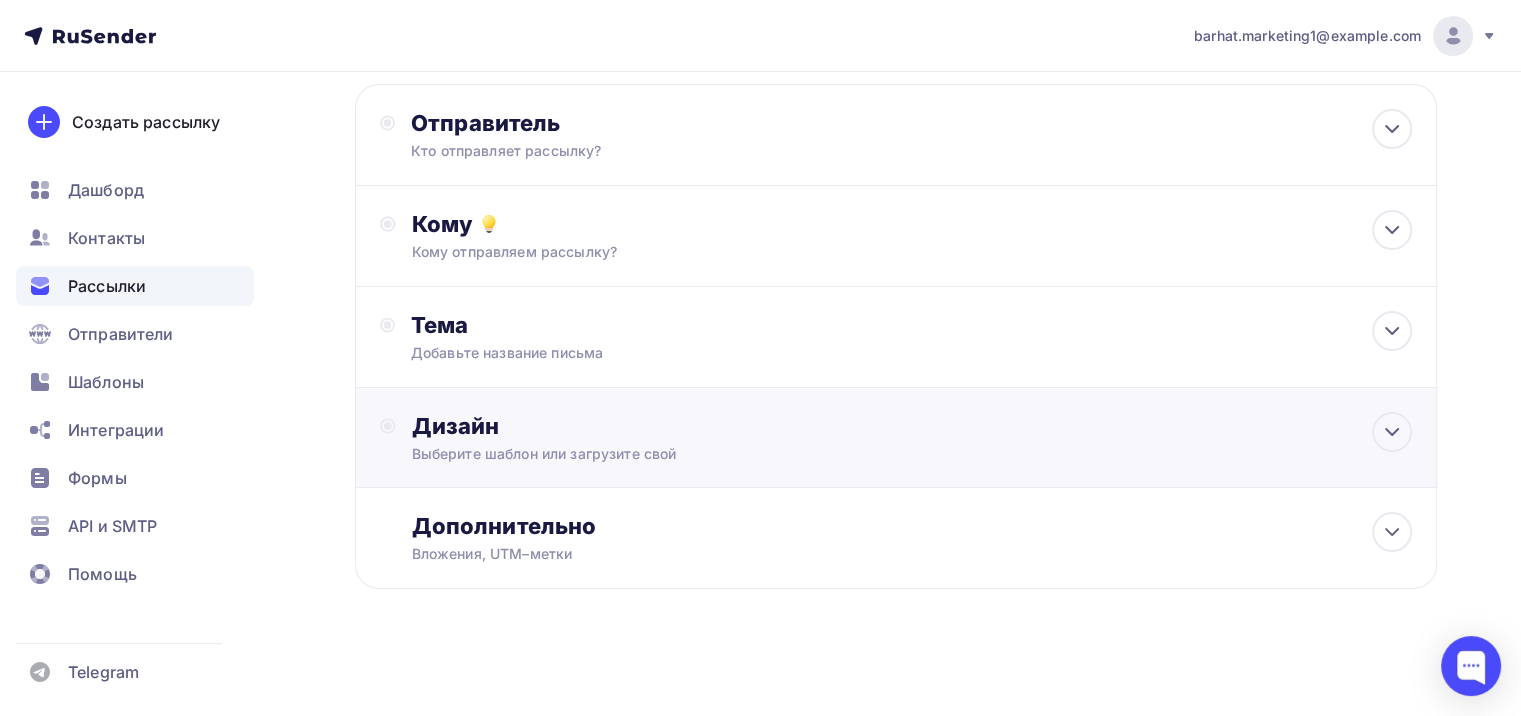 click on "Дизайн" at bounding box center [912, 426] 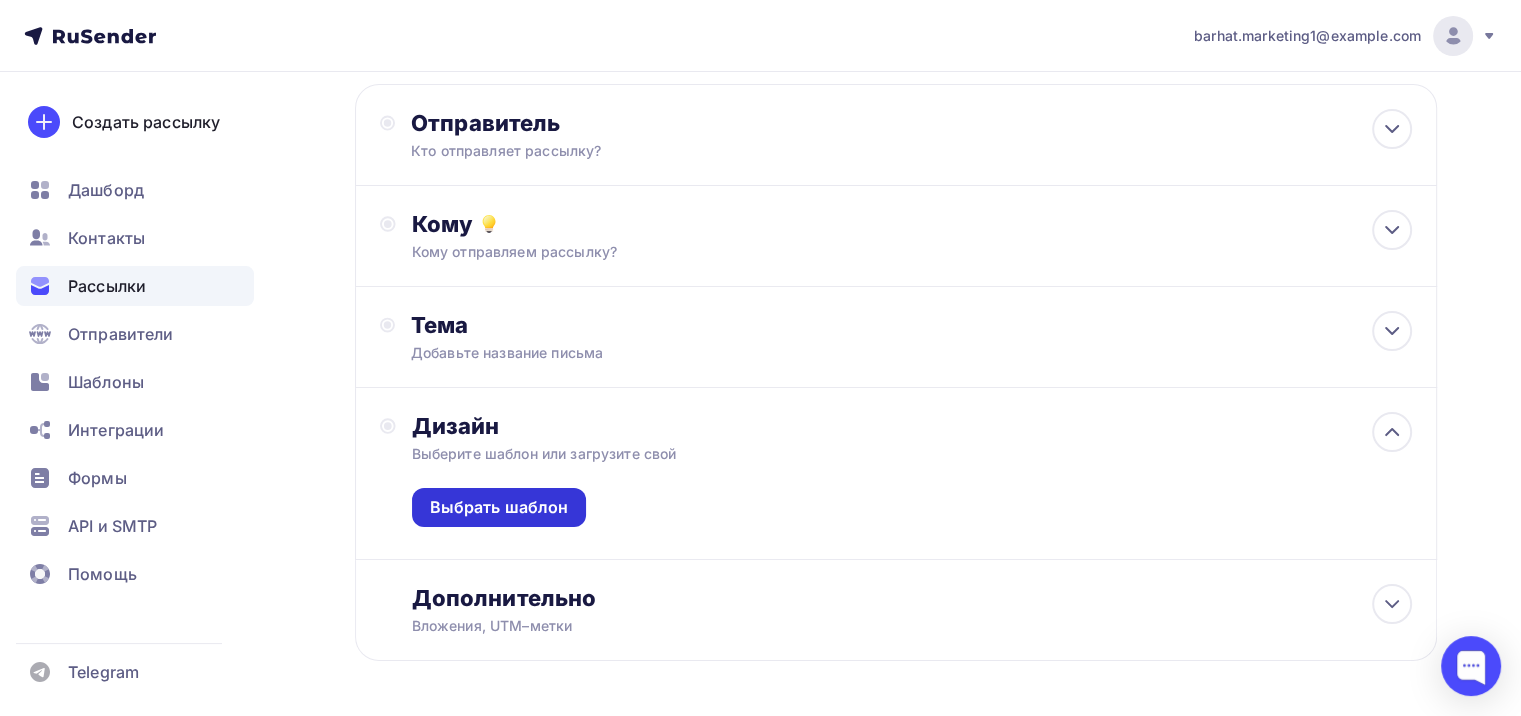 click on "Выбрать шаблон" at bounding box center [499, 507] 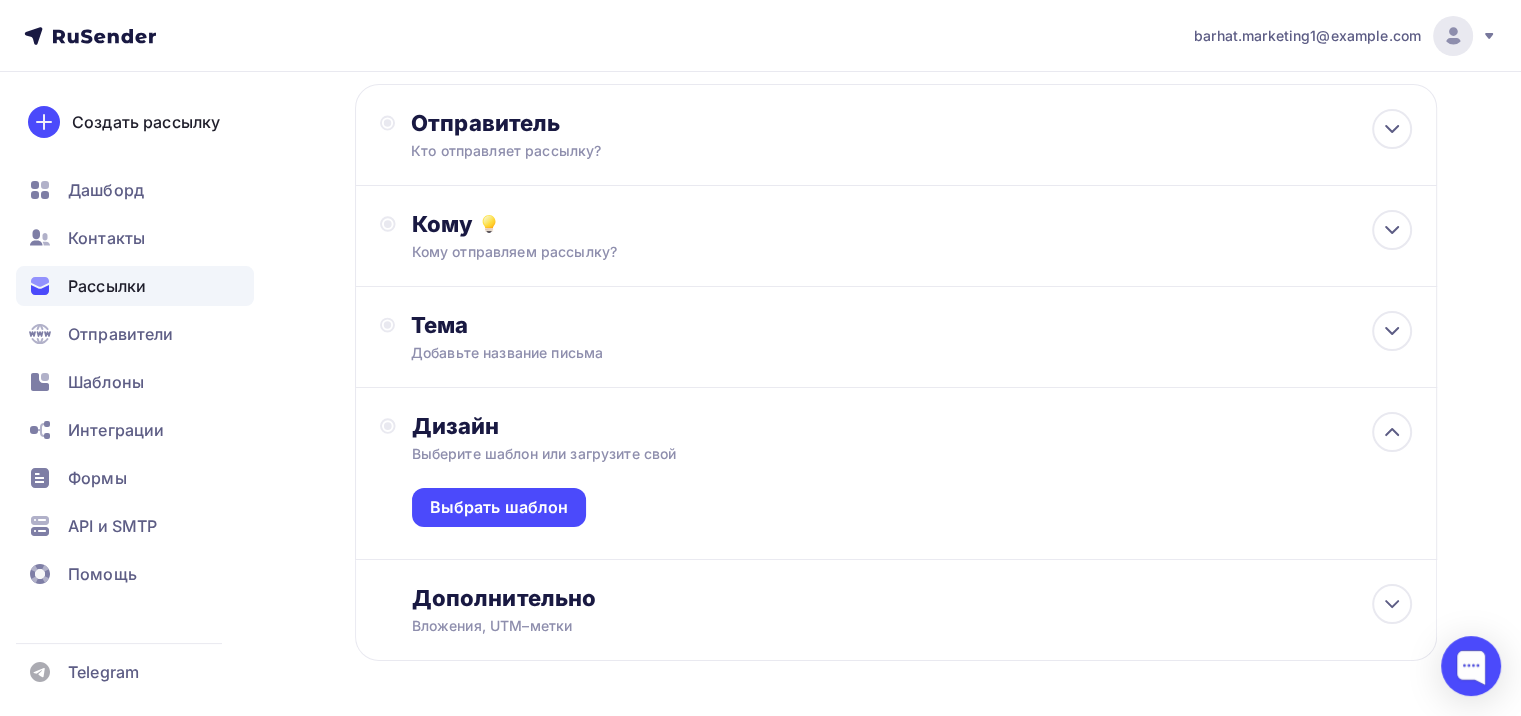 scroll, scrollTop: 0, scrollLeft: 0, axis: both 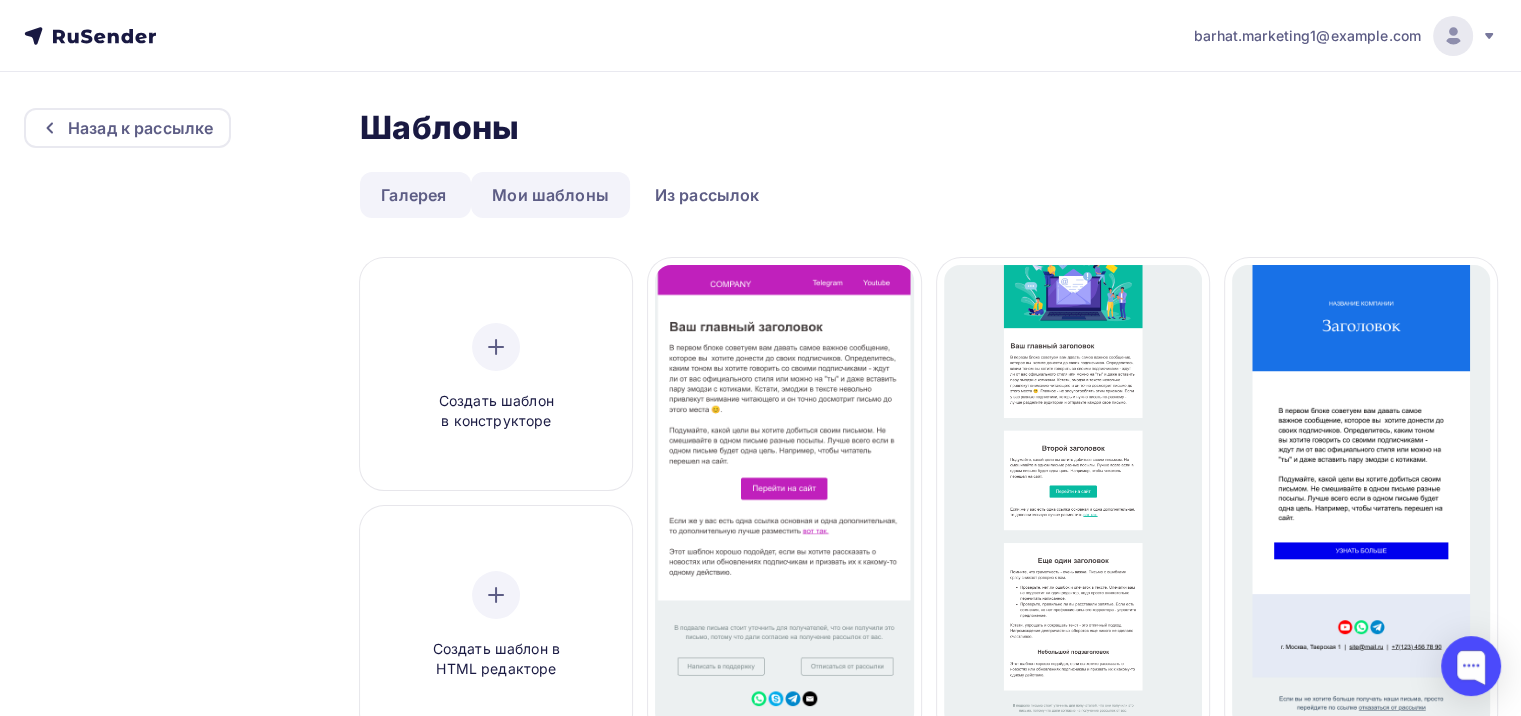 click on "Мои шаблоны" at bounding box center [550, 195] 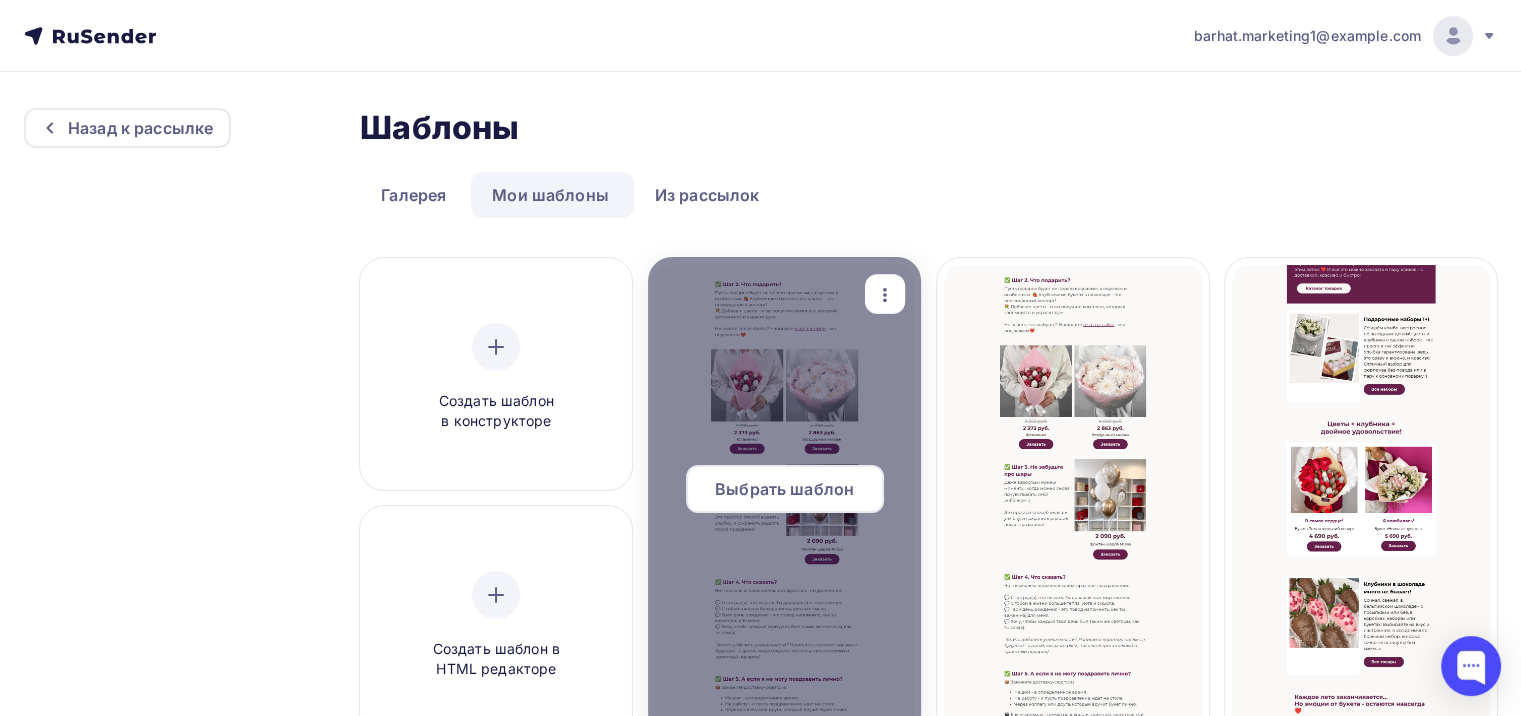 click on "Выбрать шаблон" at bounding box center (784, 489) 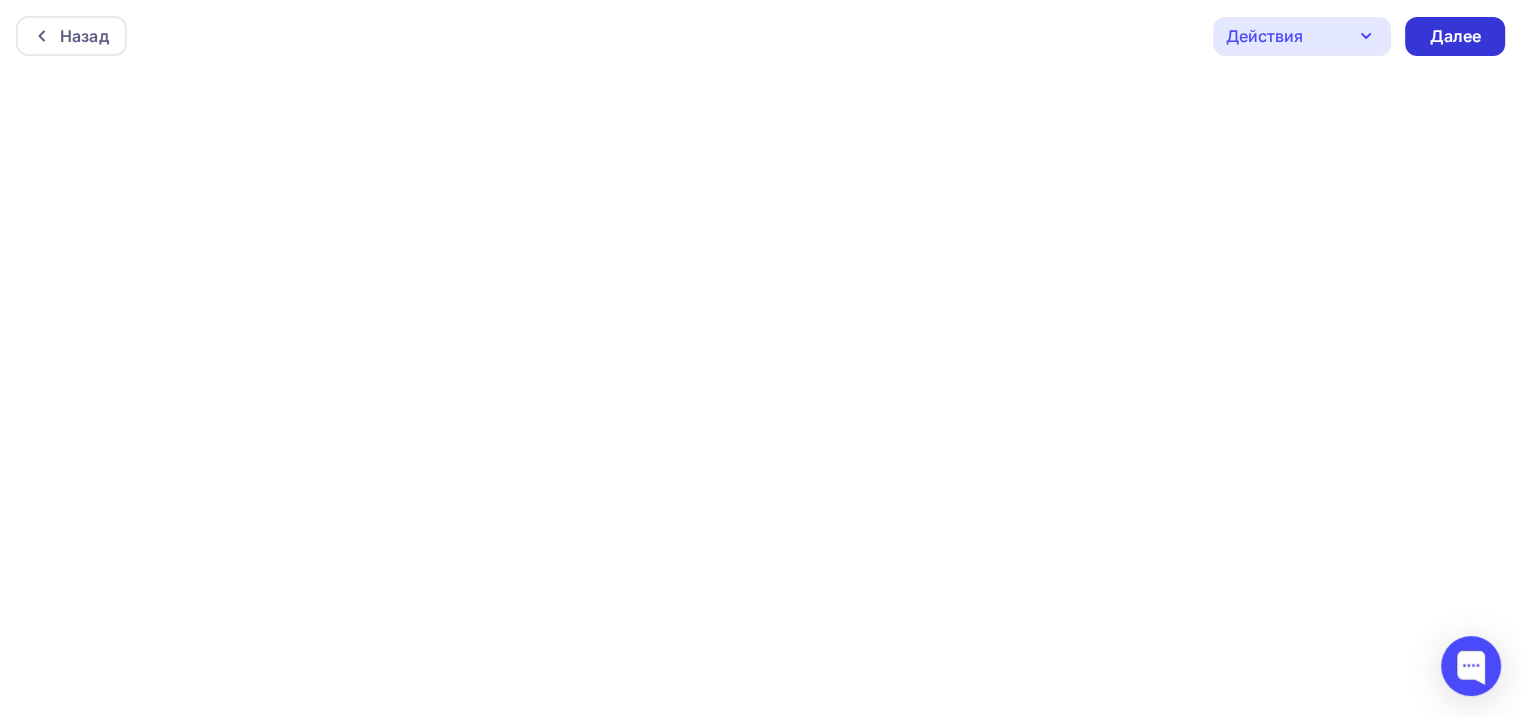click on "Далее" at bounding box center [1455, 36] 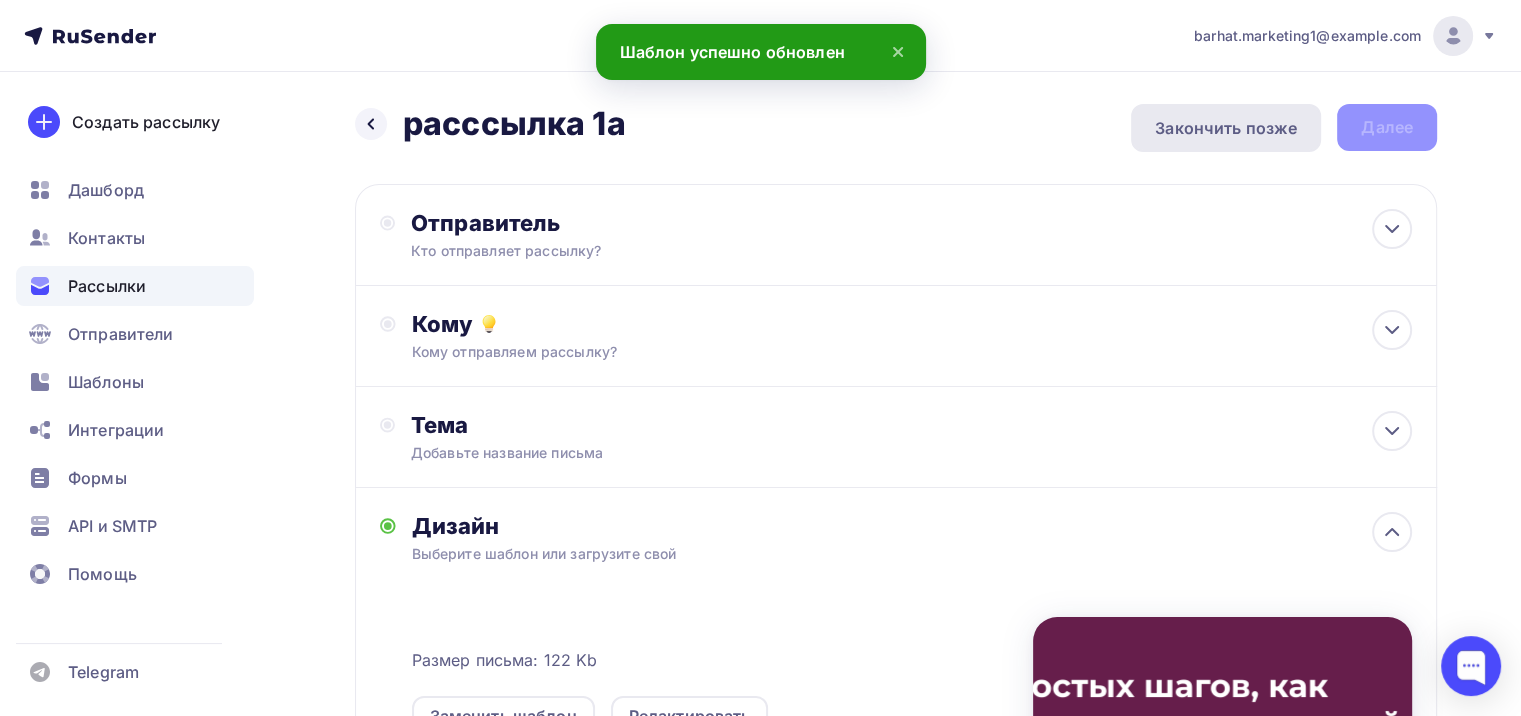 click on "Закончить позже" at bounding box center (1226, 128) 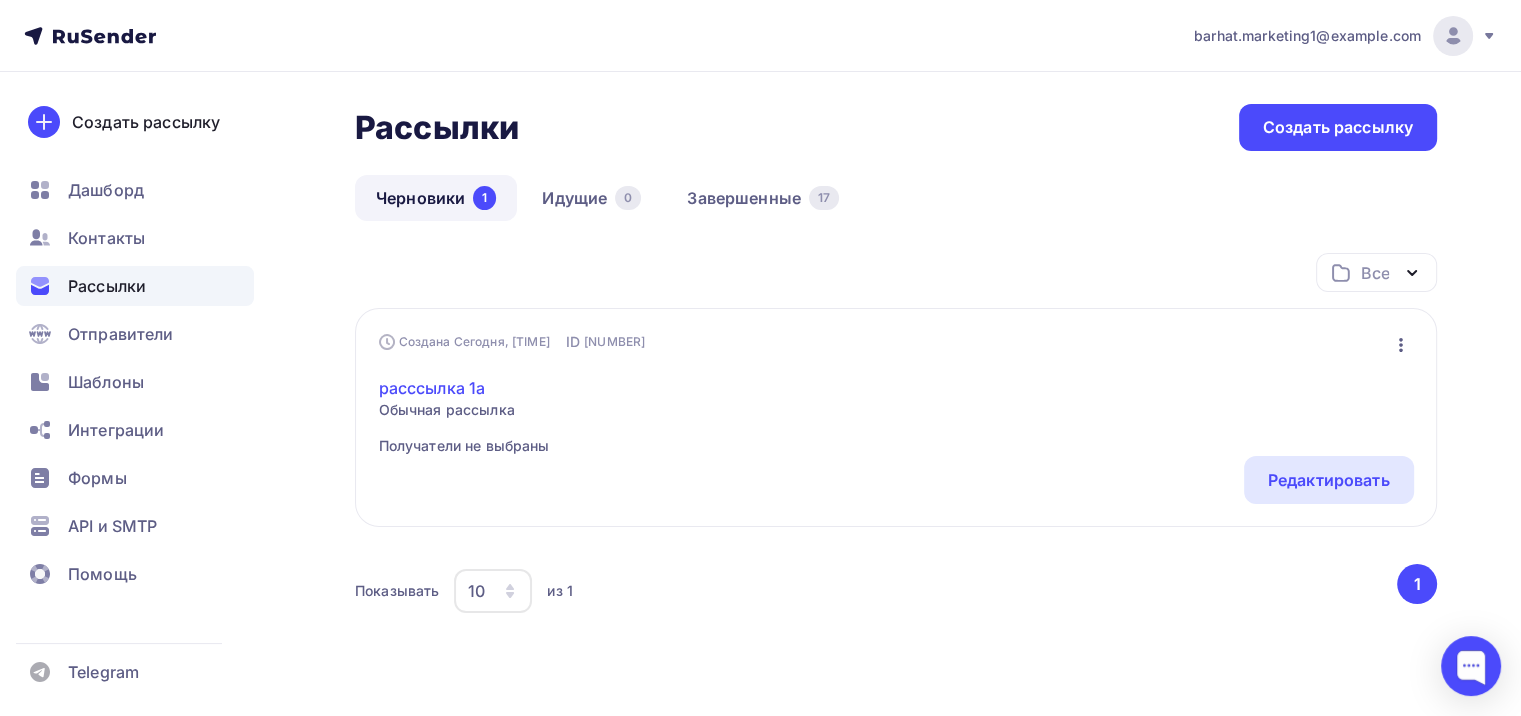 click on "расссылка 1а" at bounding box center [464, 388] 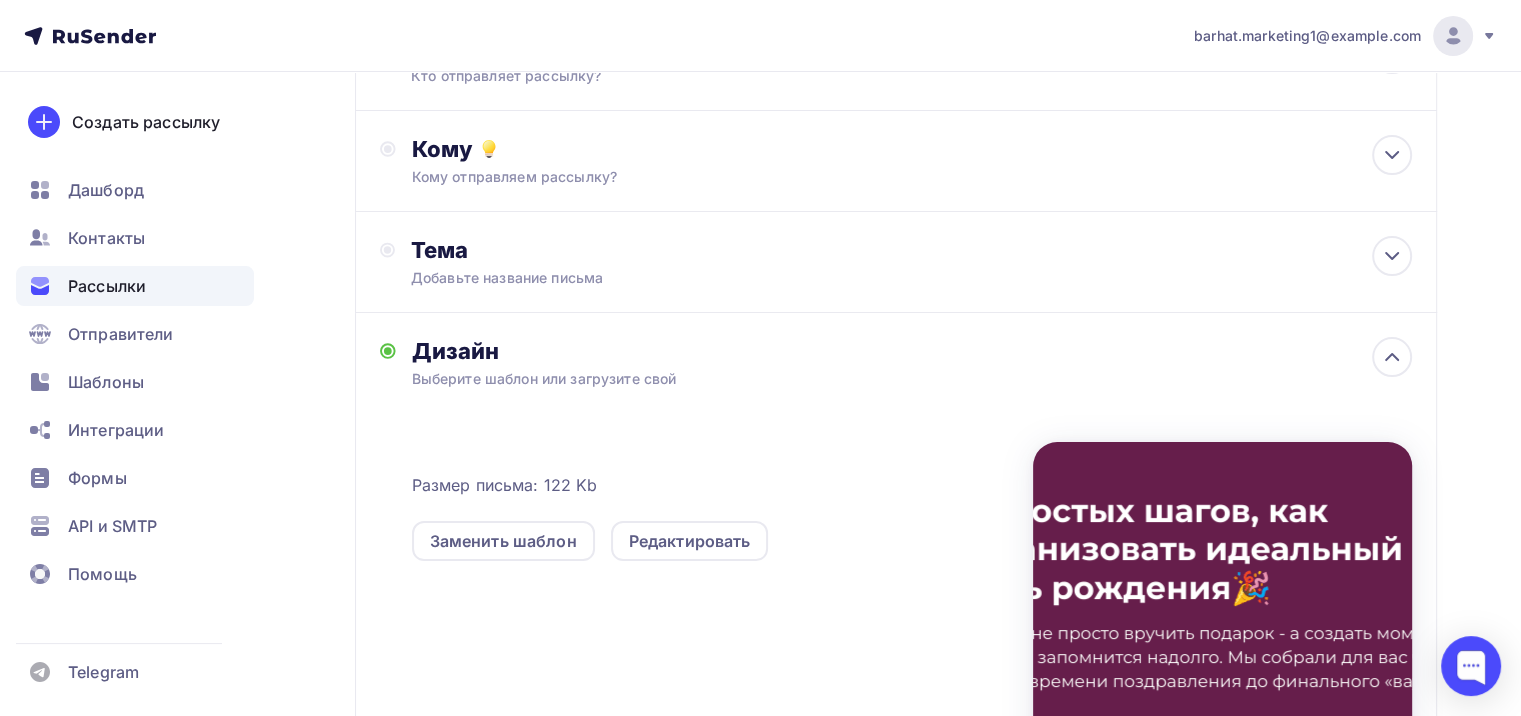 scroll, scrollTop: 200, scrollLeft: 0, axis: vertical 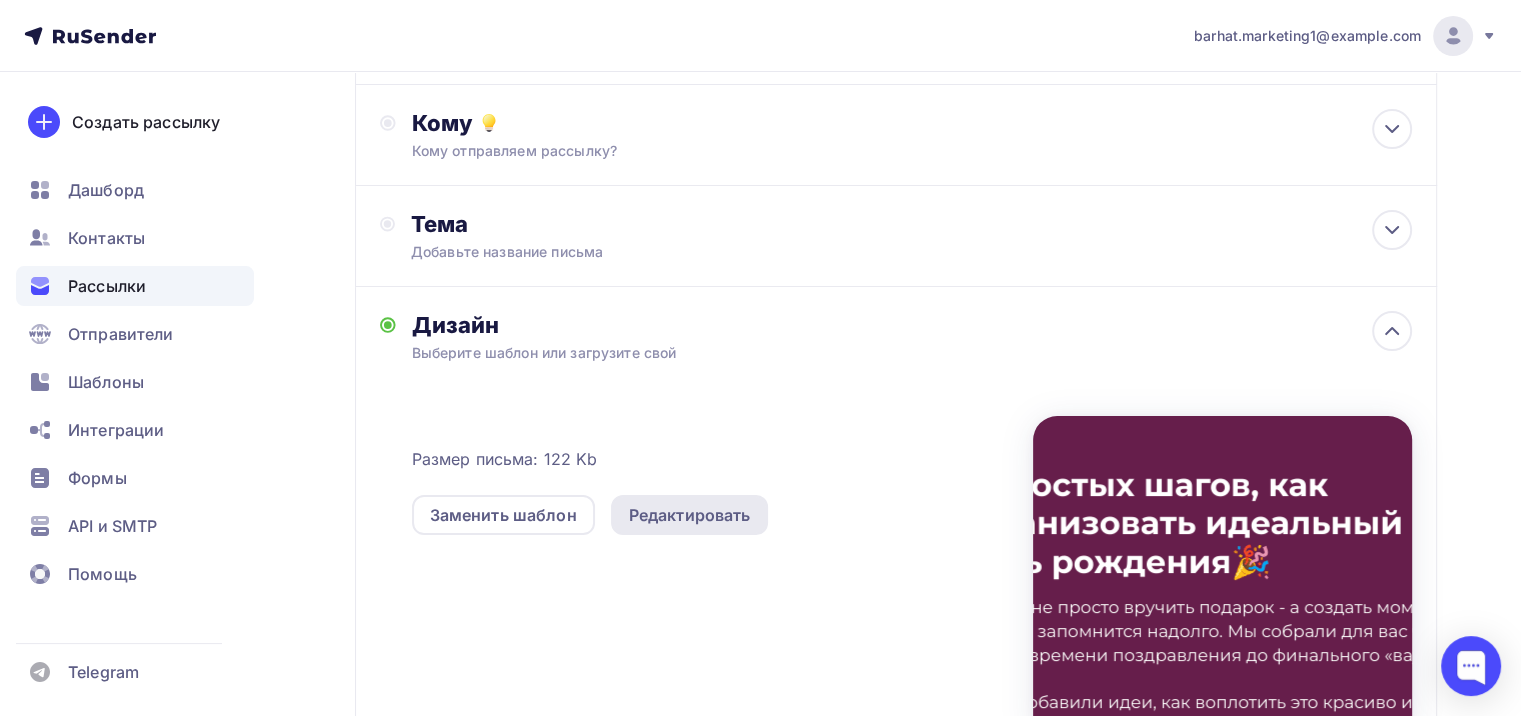 click on "Редактировать" at bounding box center [690, 515] 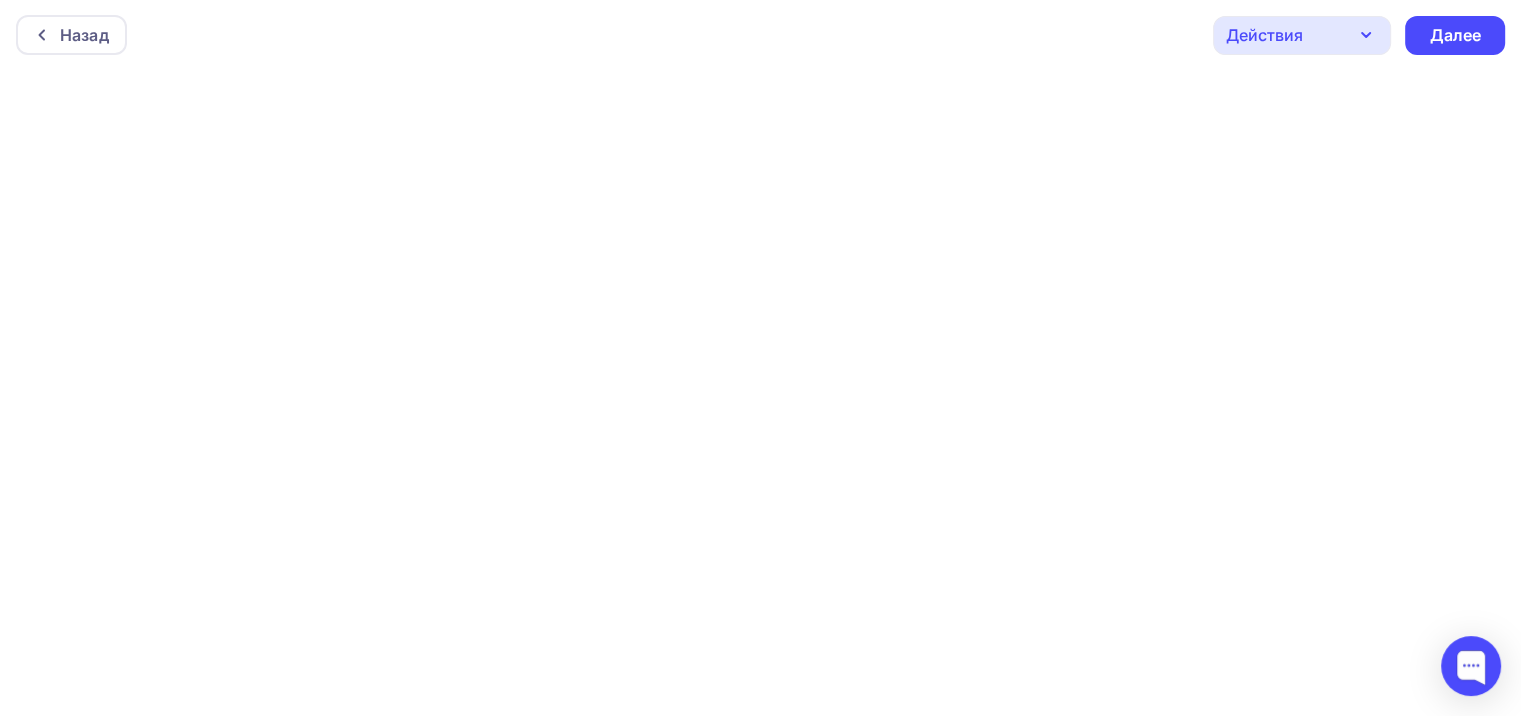 scroll, scrollTop: 0, scrollLeft: 0, axis: both 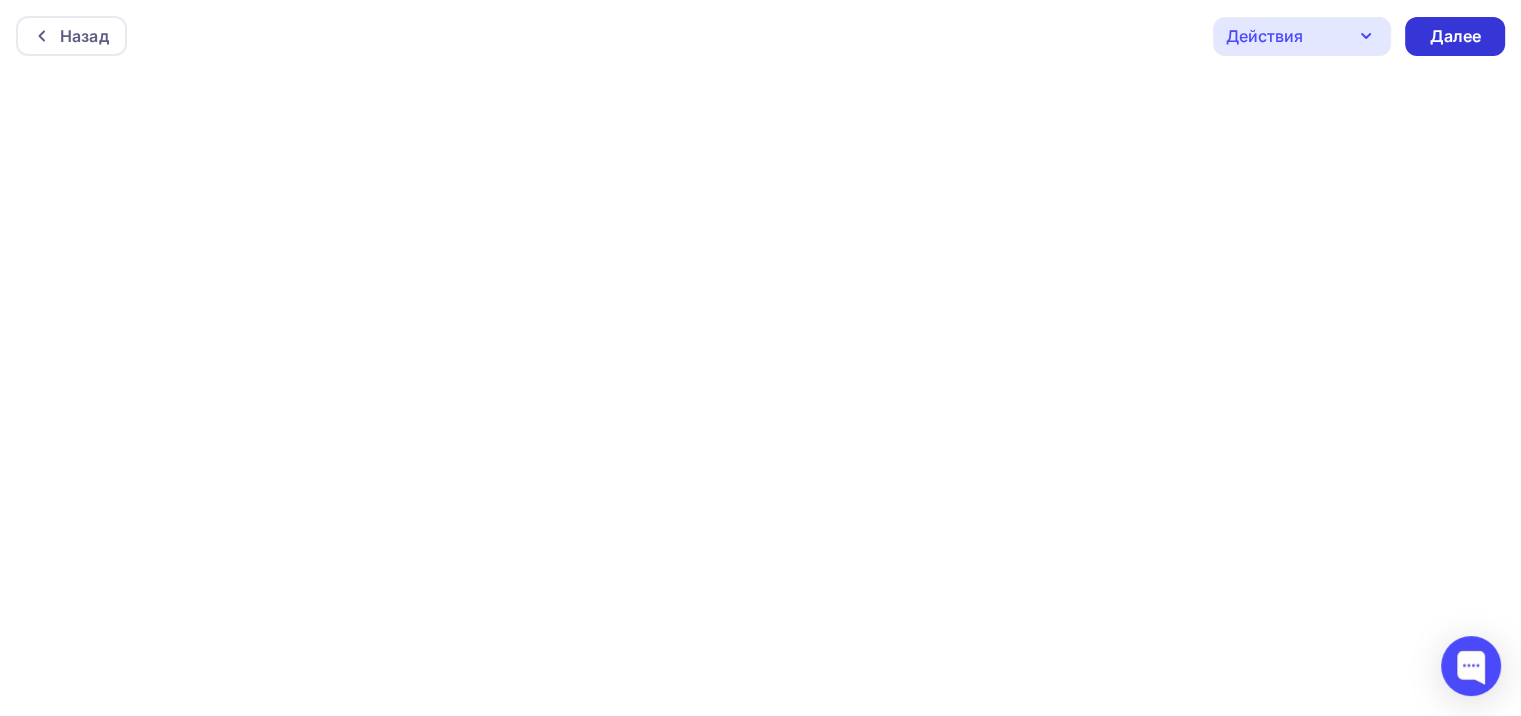 click on "Далее" at bounding box center [1455, 36] 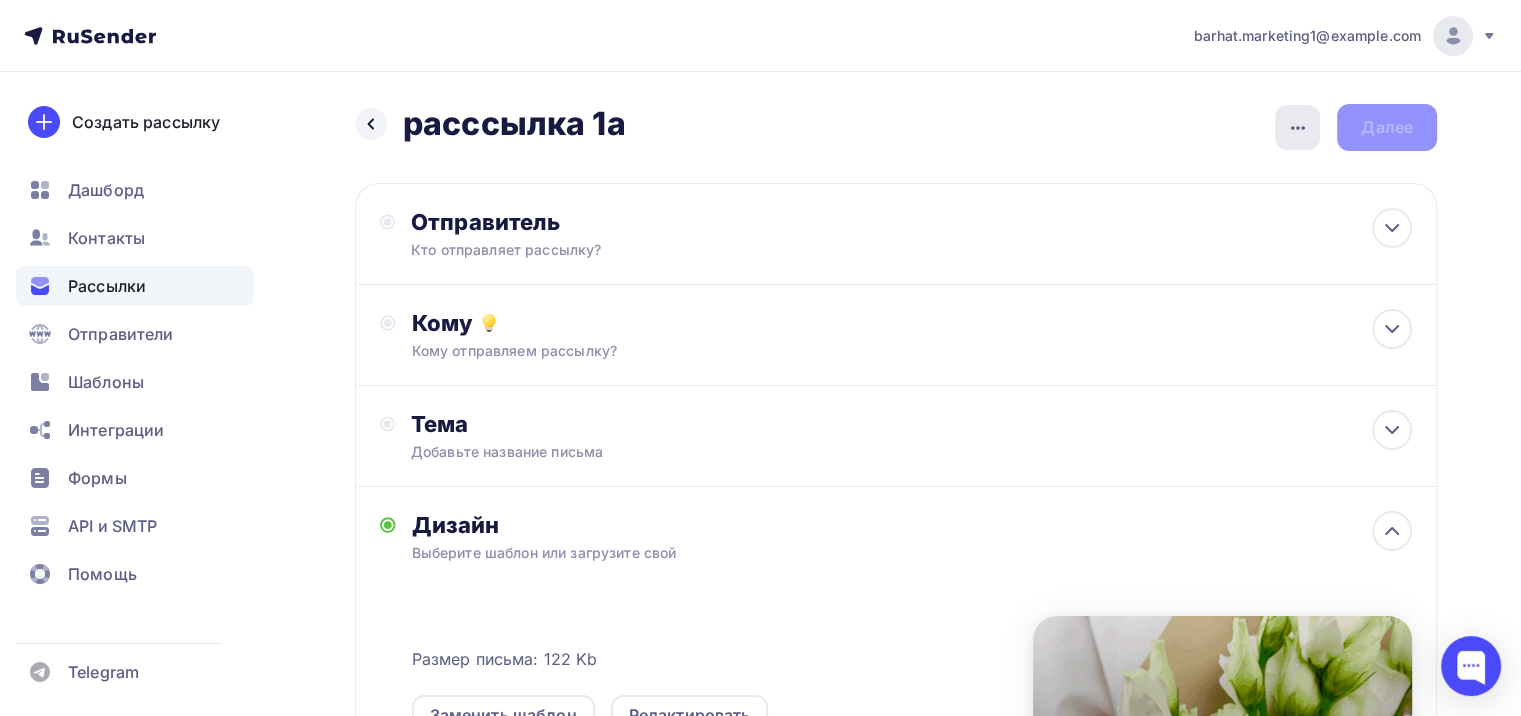 click 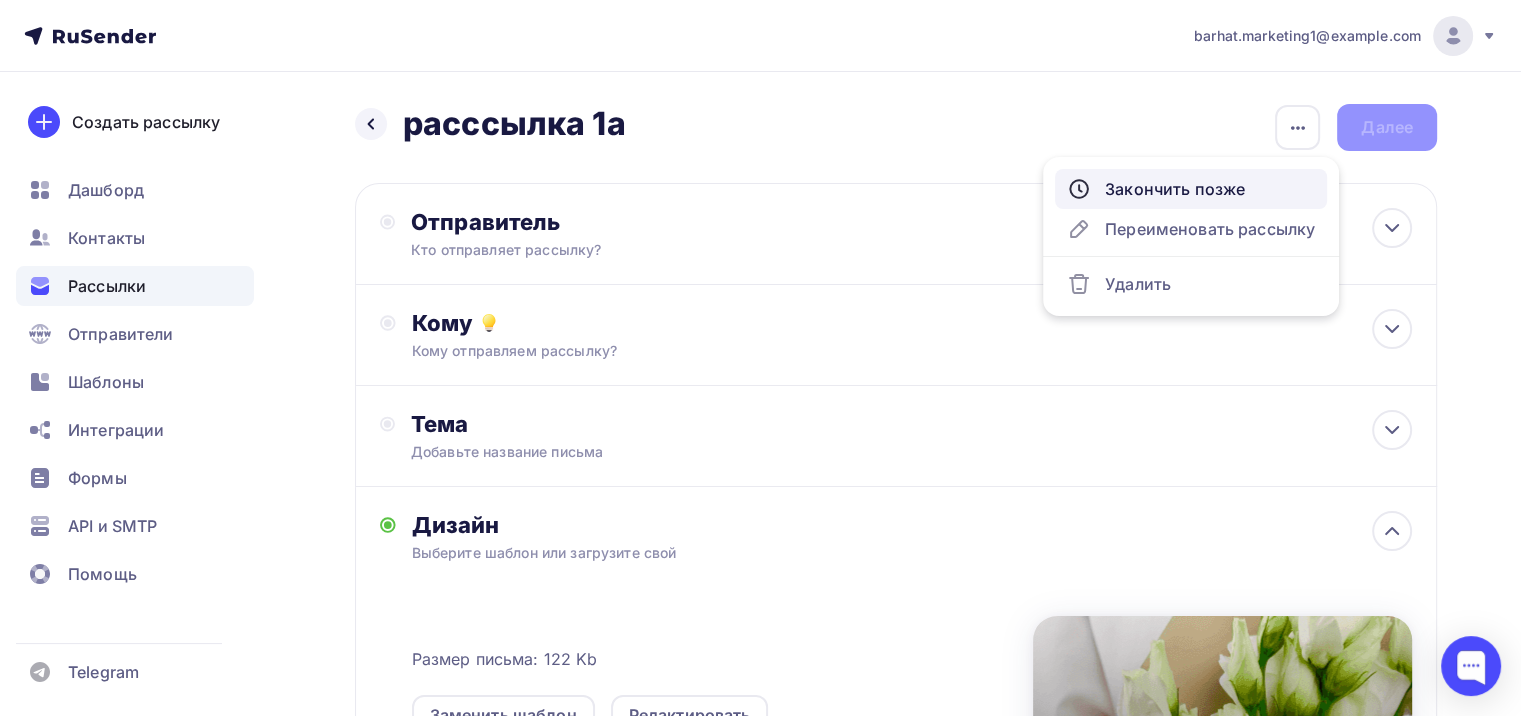 click on "Закончить позже" at bounding box center [1191, 189] 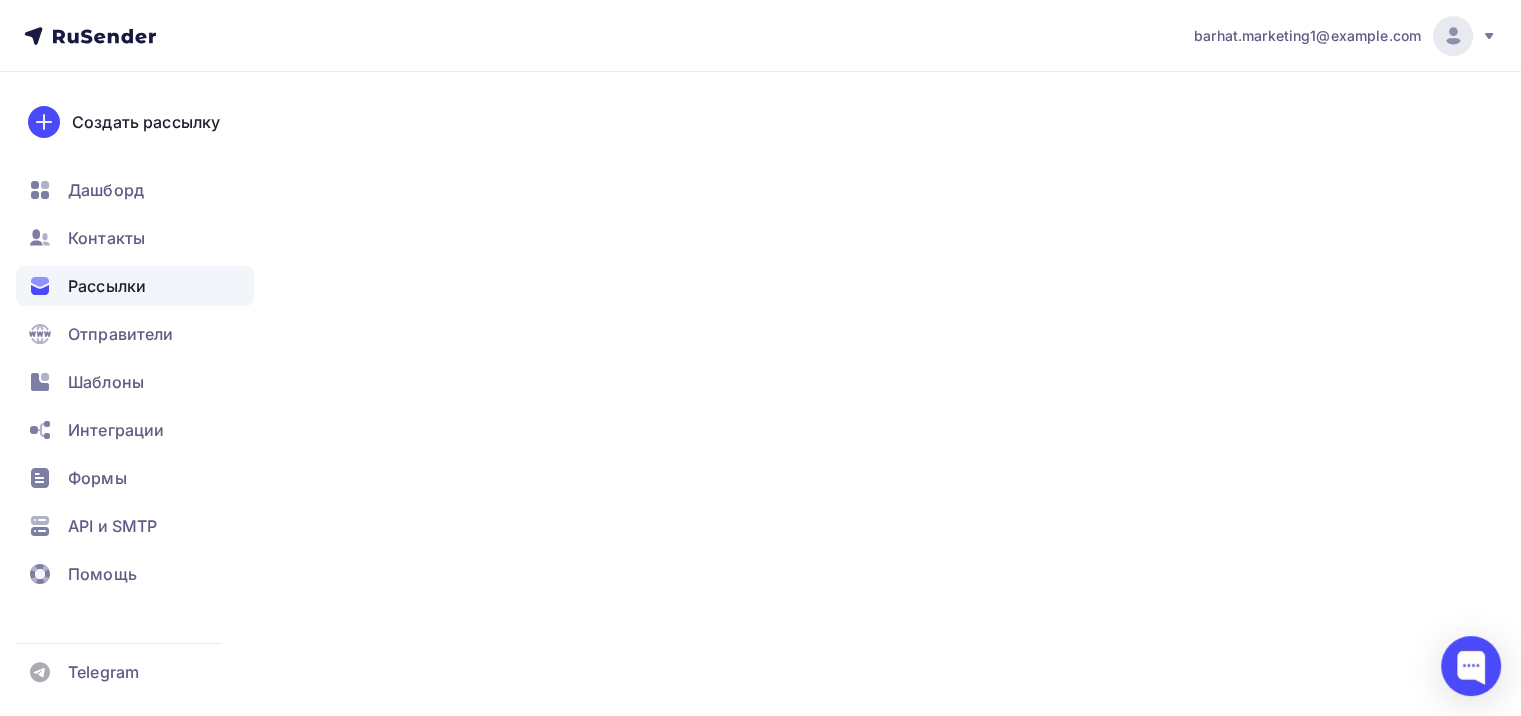 scroll, scrollTop: 0, scrollLeft: 0, axis: both 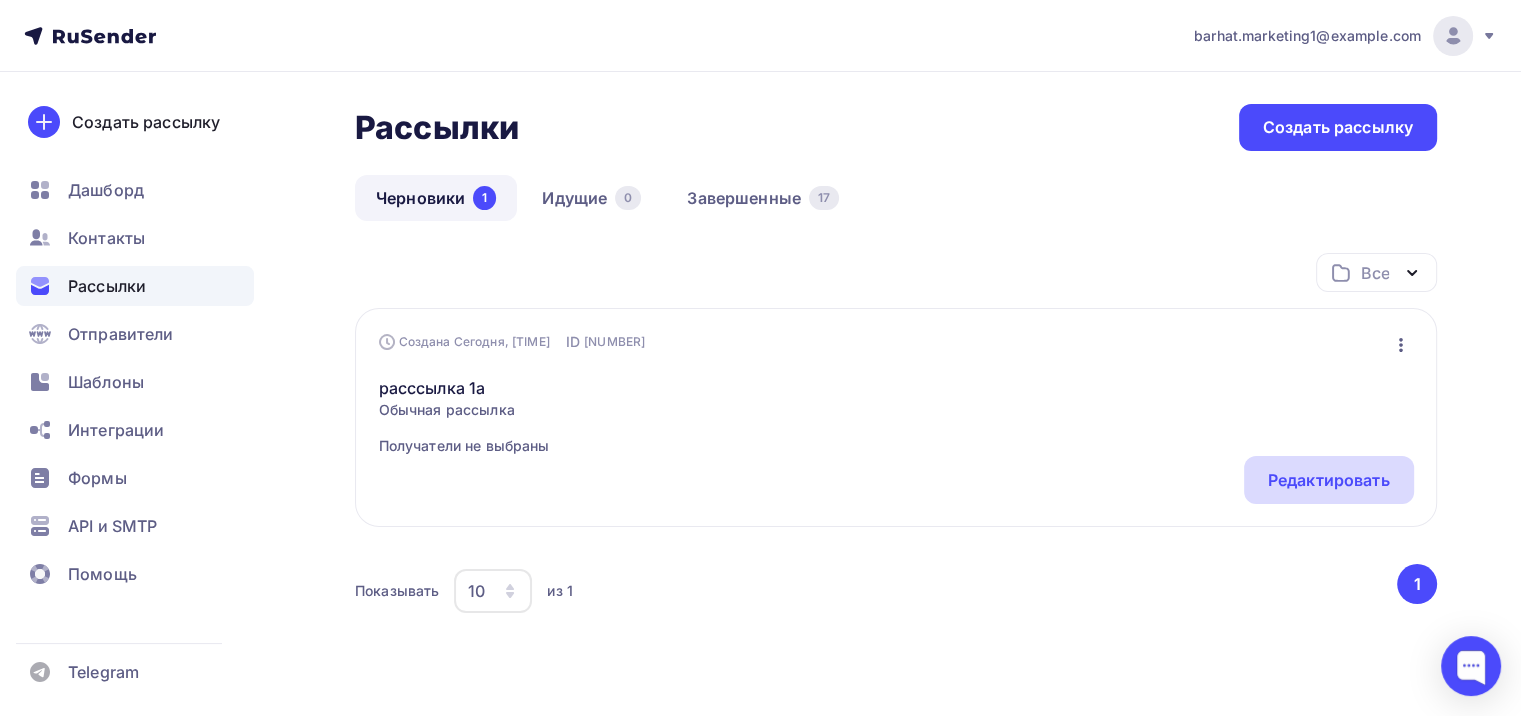click on "Редактировать" at bounding box center [1329, 480] 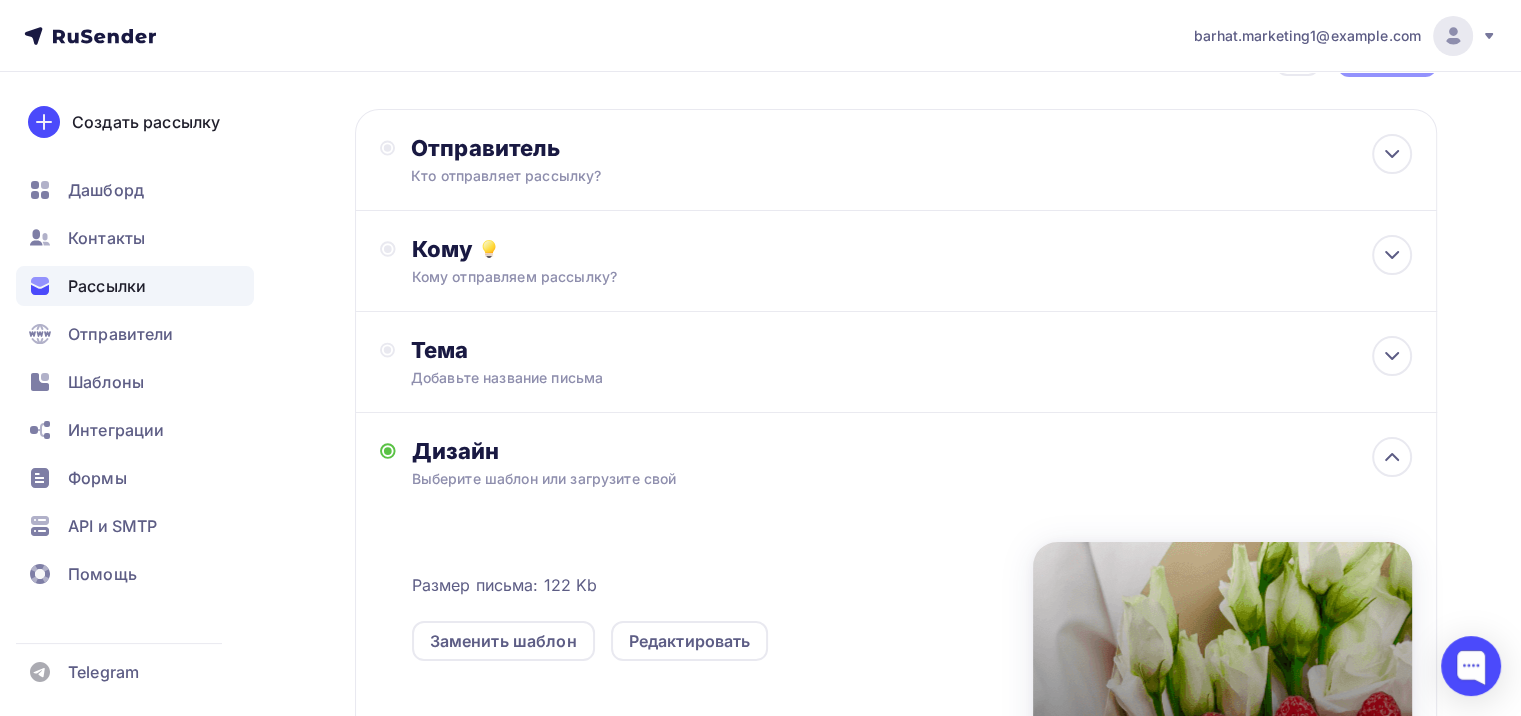 scroll, scrollTop: 200, scrollLeft: 0, axis: vertical 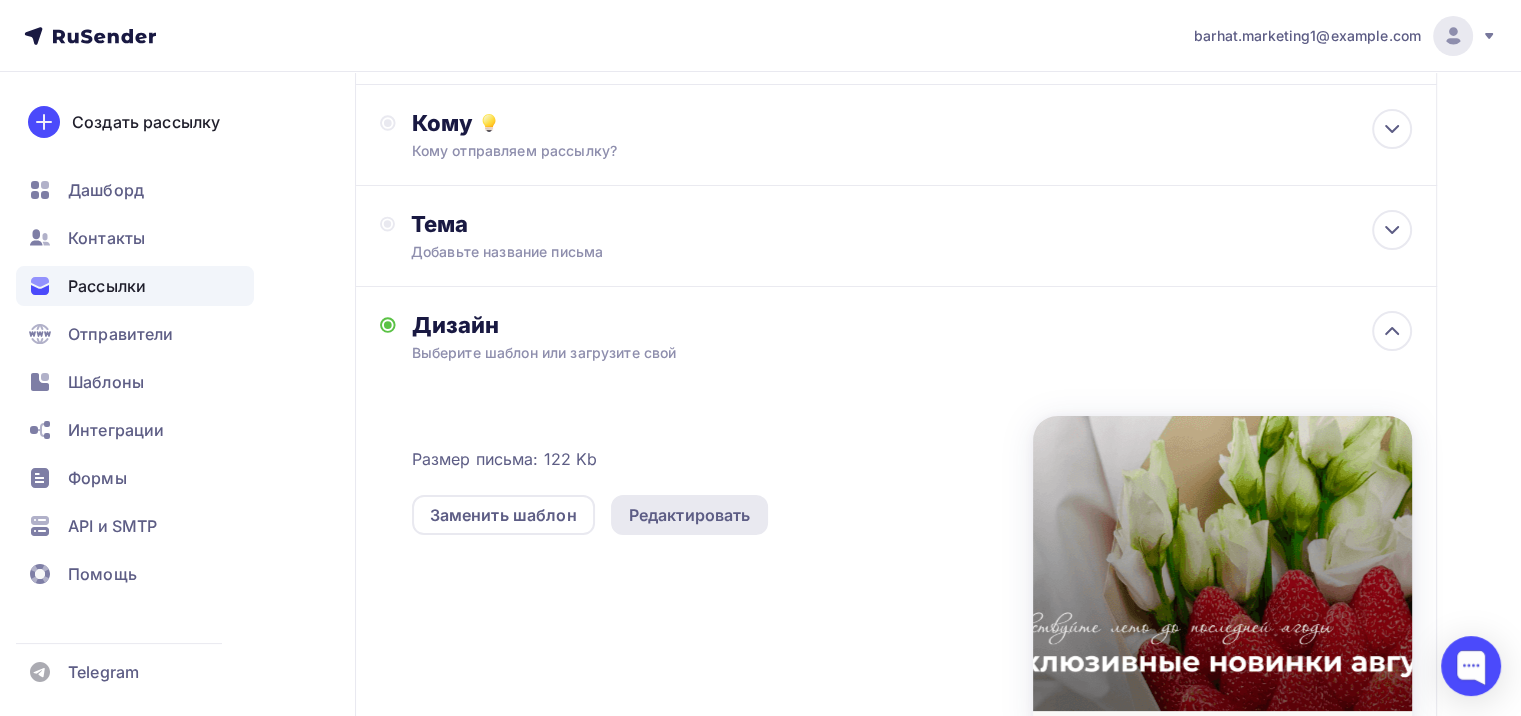 click on "Редактировать" at bounding box center [690, 515] 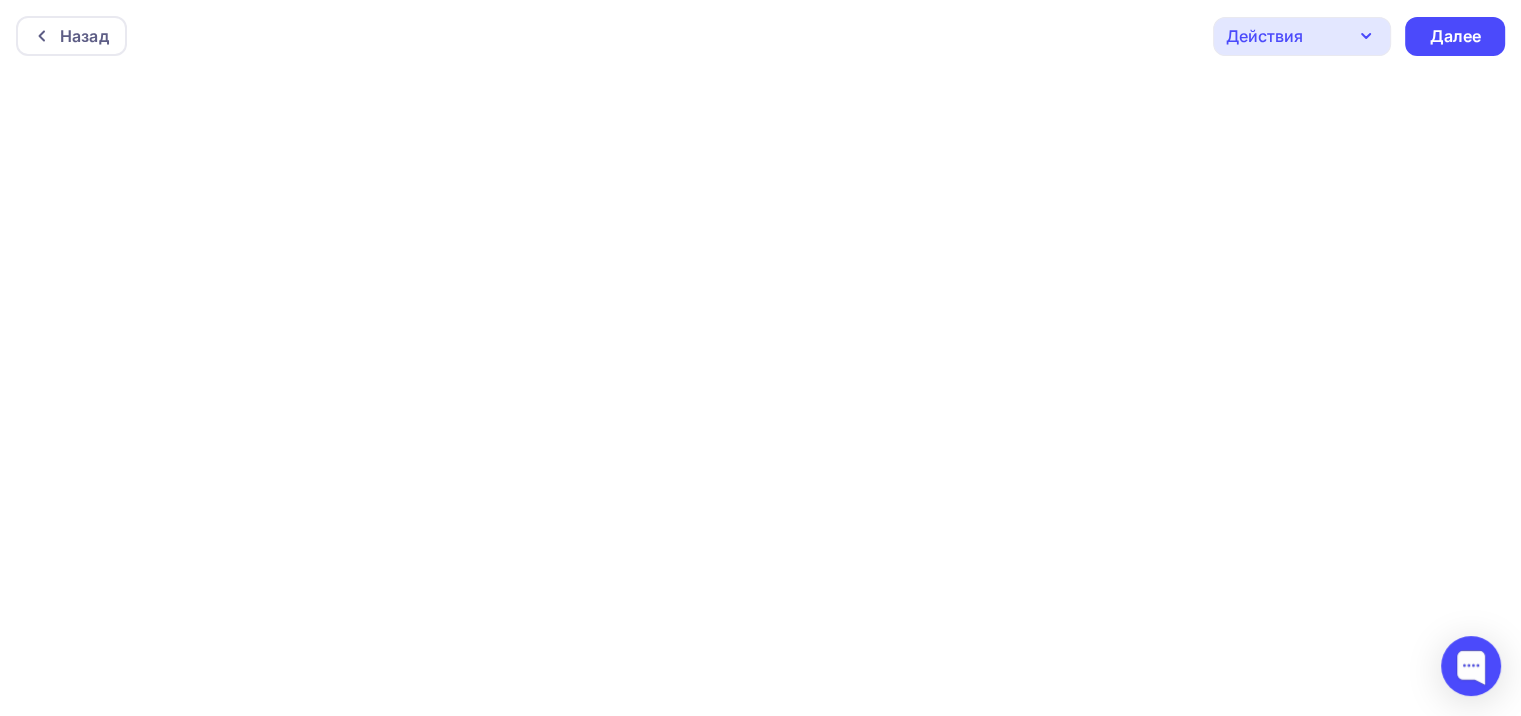 scroll, scrollTop: 0, scrollLeft: 0, axis: both 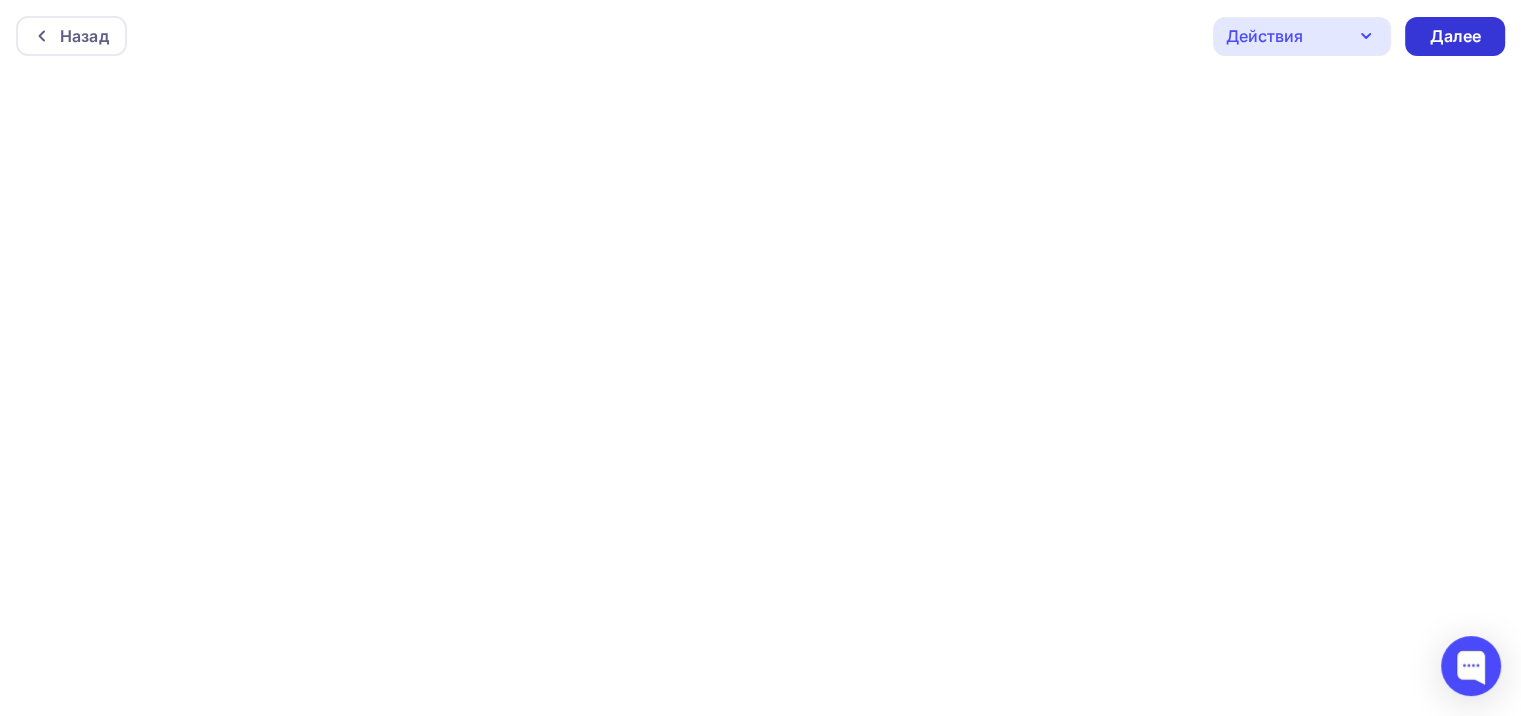 click on "Далее" at bounding box center (1455, 36) 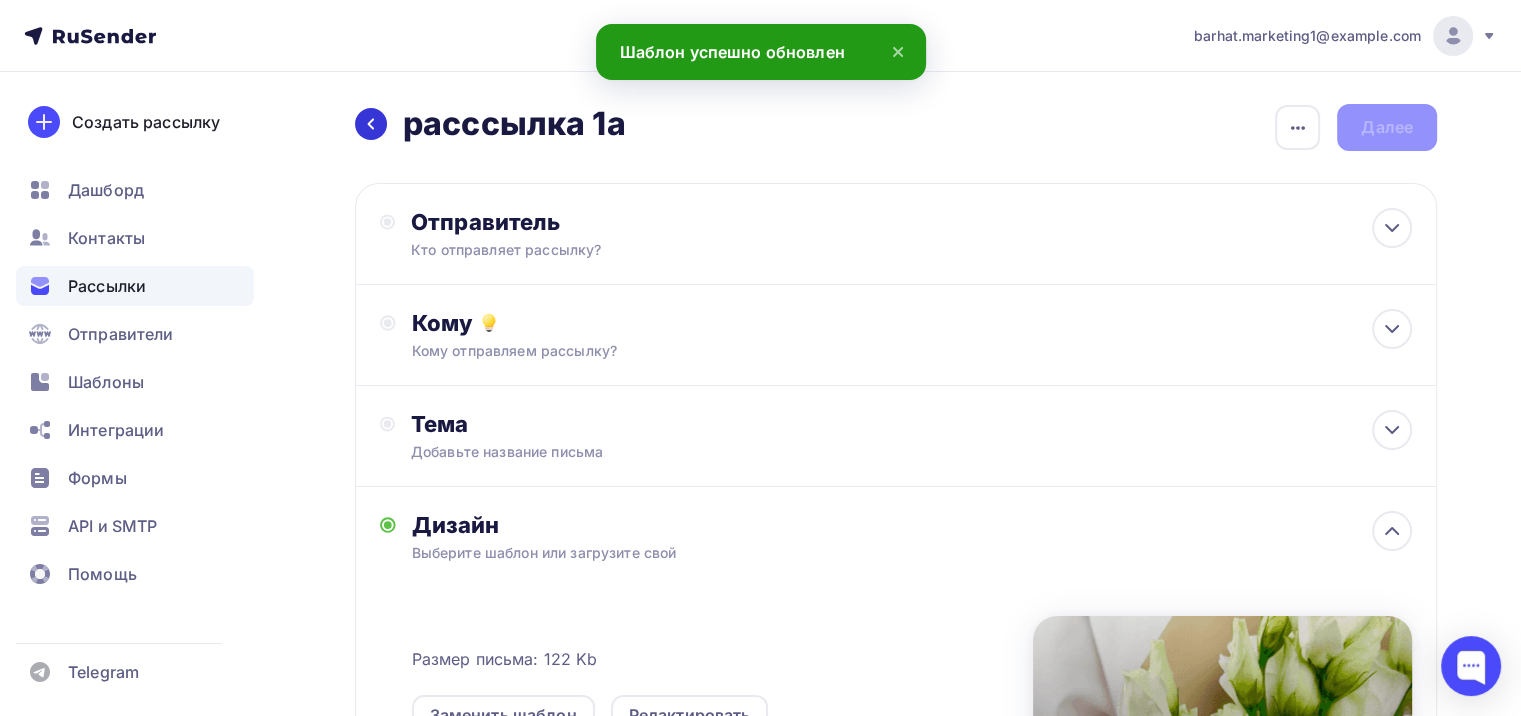 click 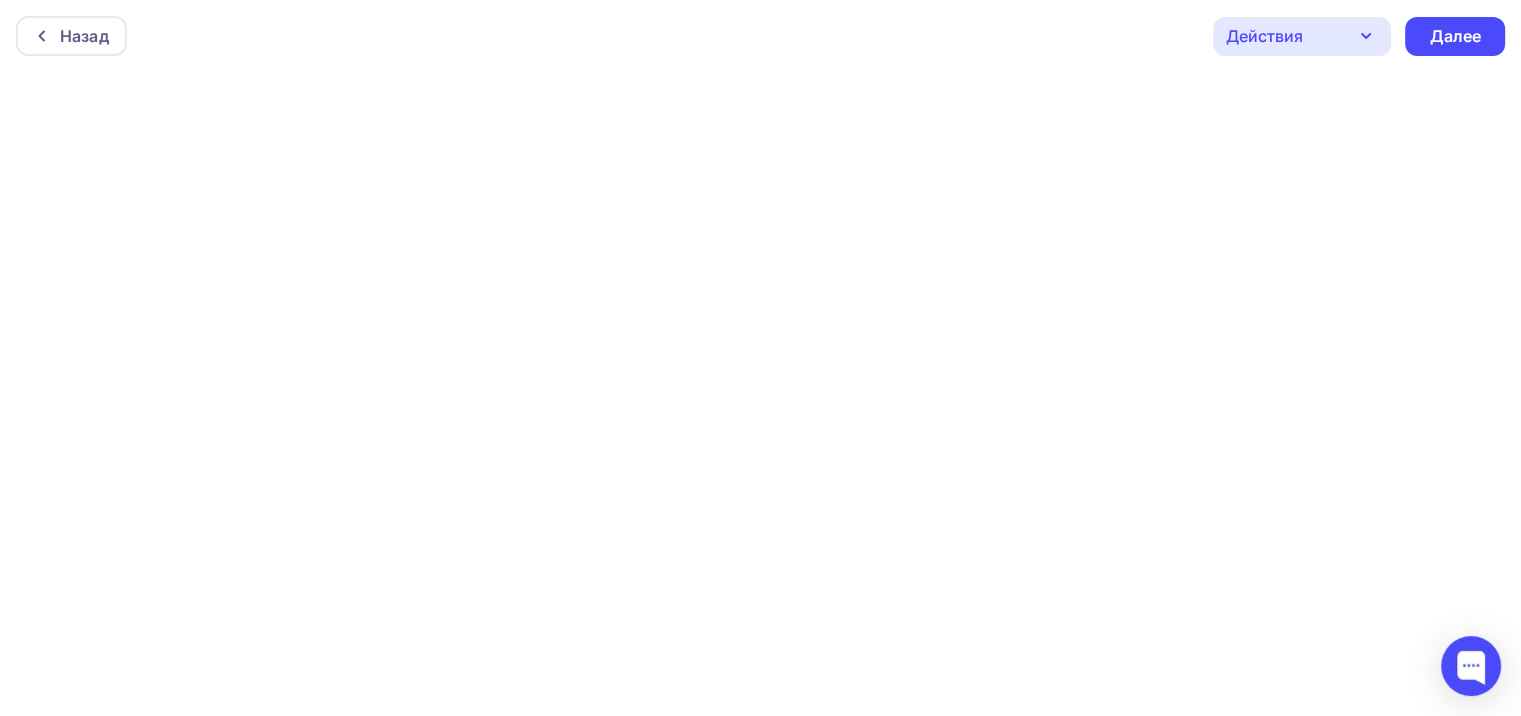 scroll, scrollTop: 4, scrollLeft: 0, axis: vertical 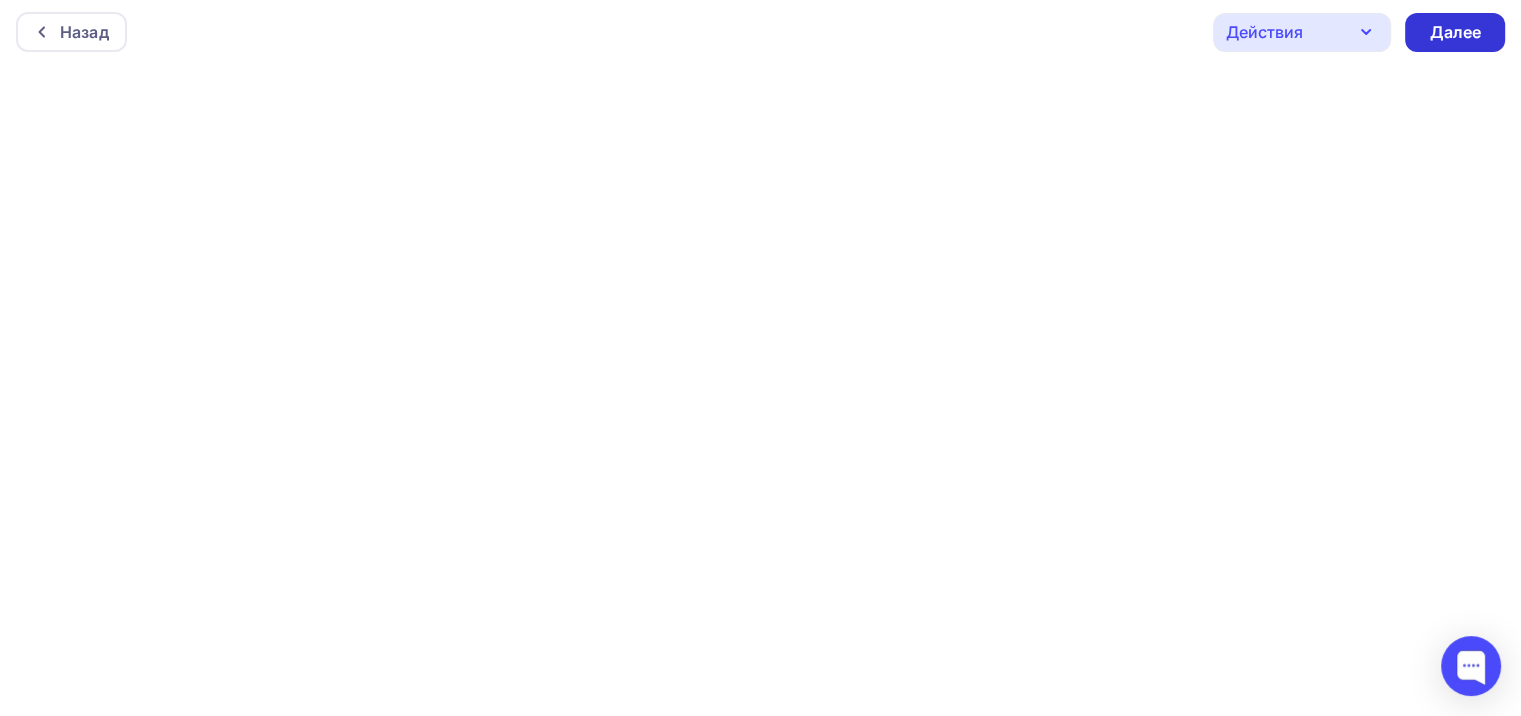 click on "Далее" at bounding box center [1455, 32] 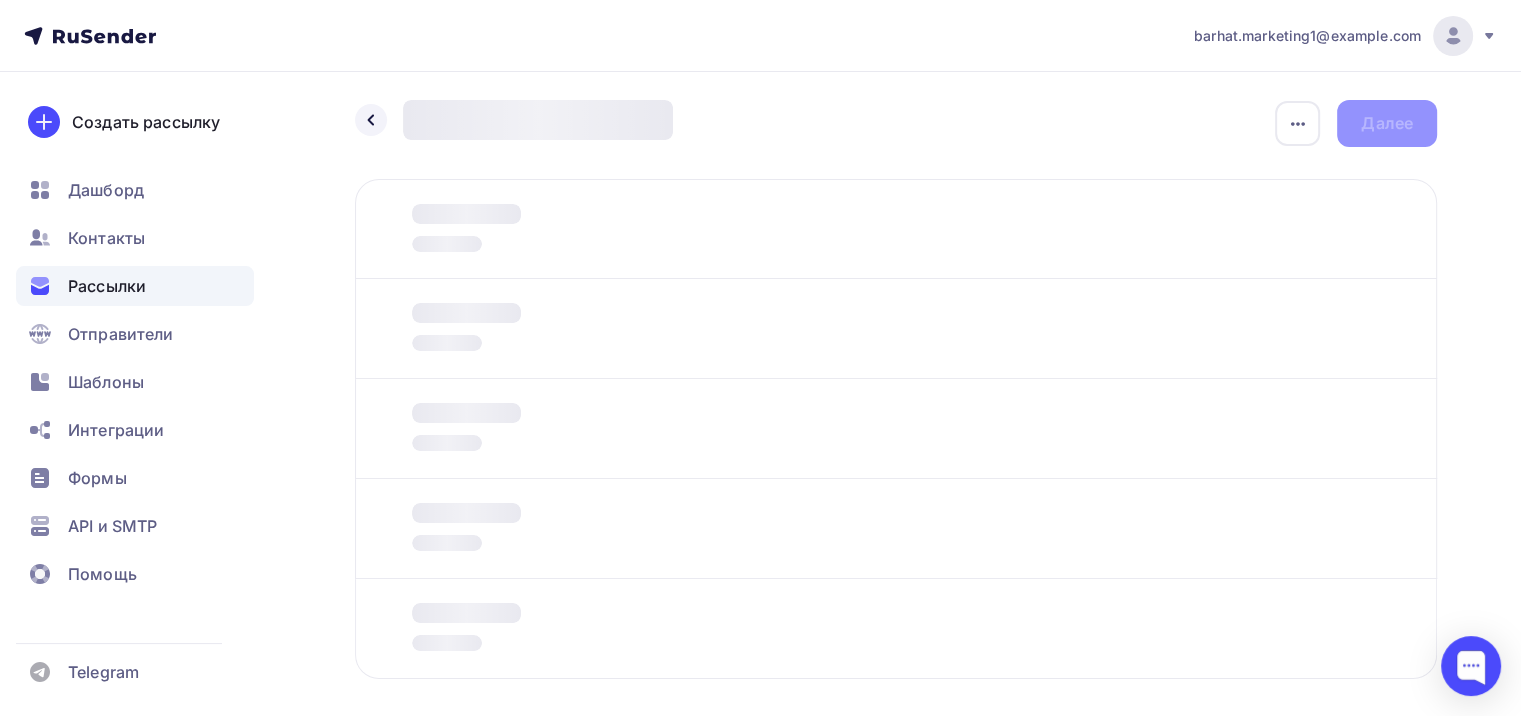 scroll, scrollTop: 0, scrollLeft: 0, axis: both 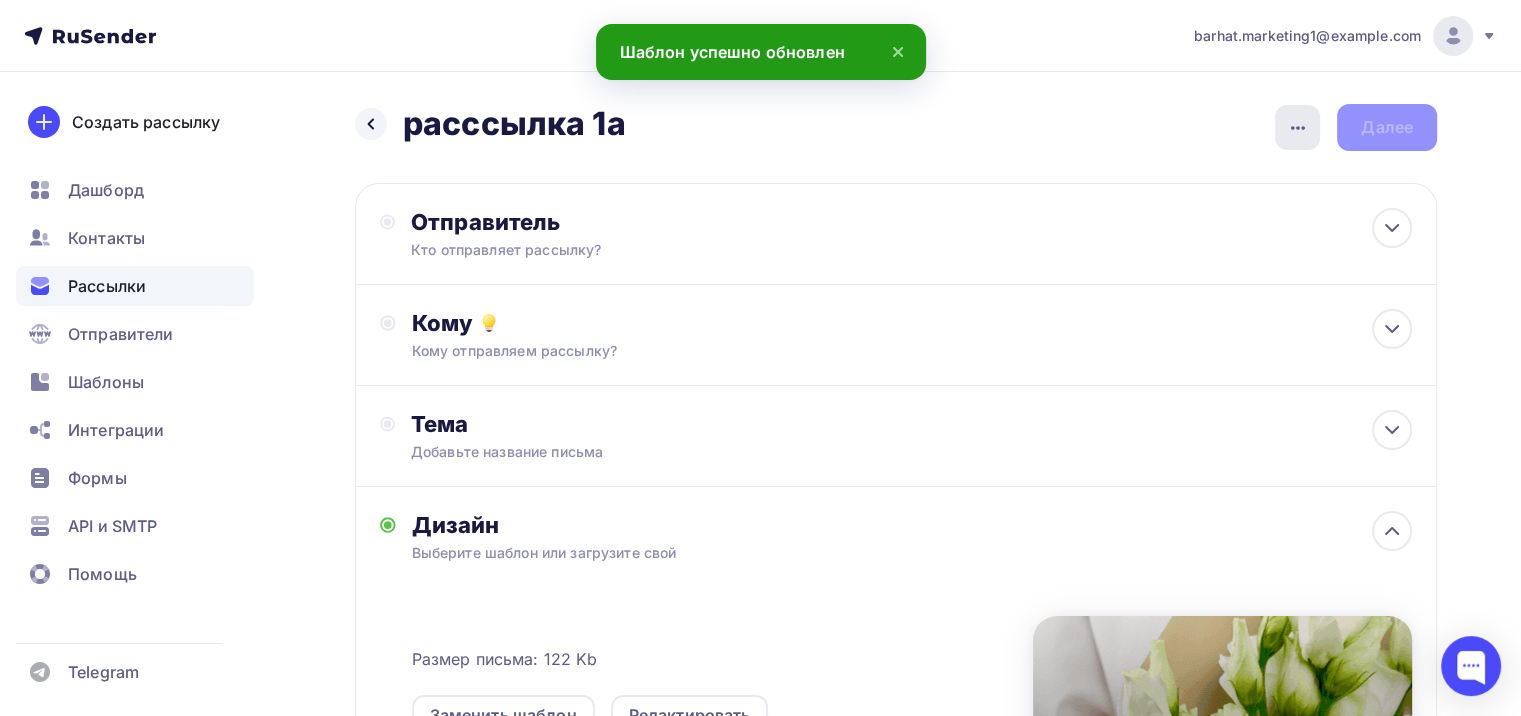 click at bounding box center [1297, 127] 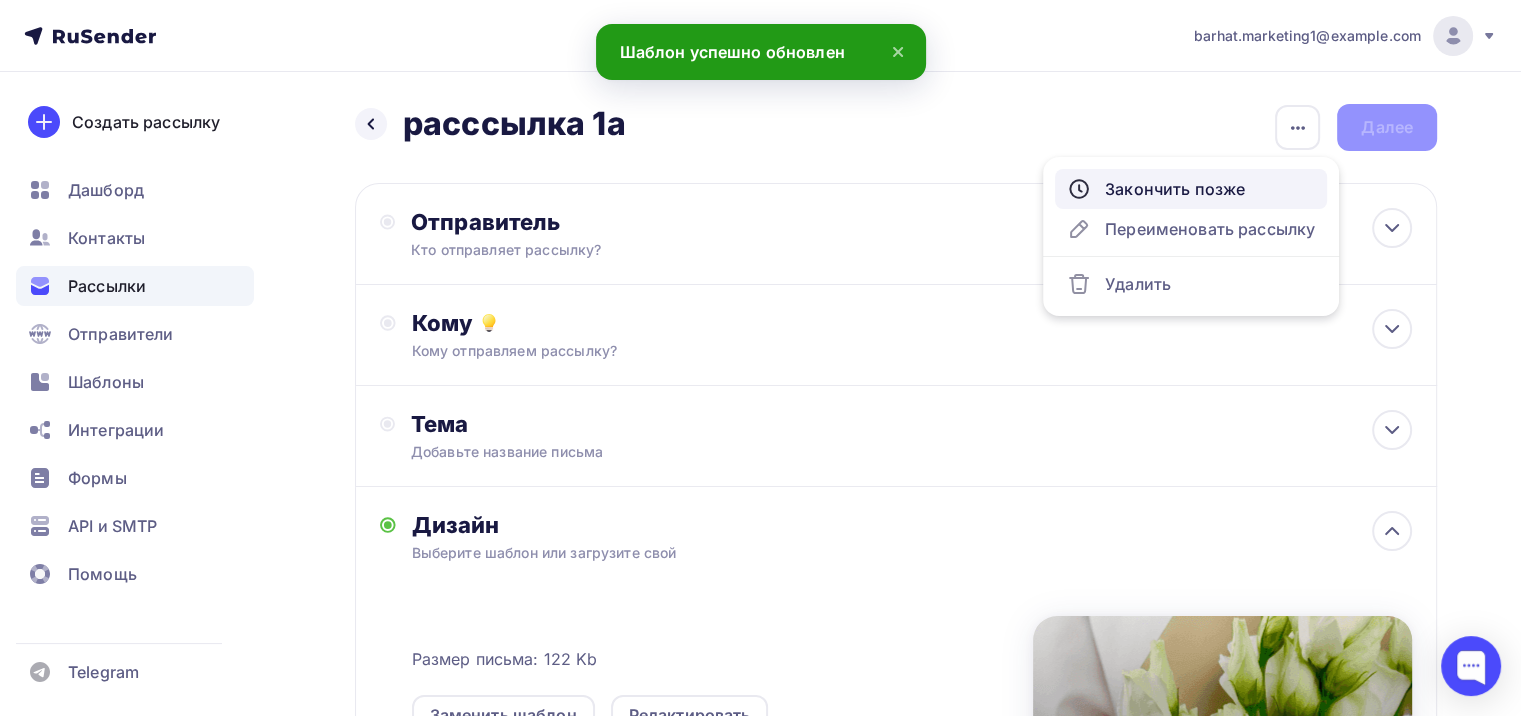 click on "Закончить позже" at bounding box center (1191, 189) 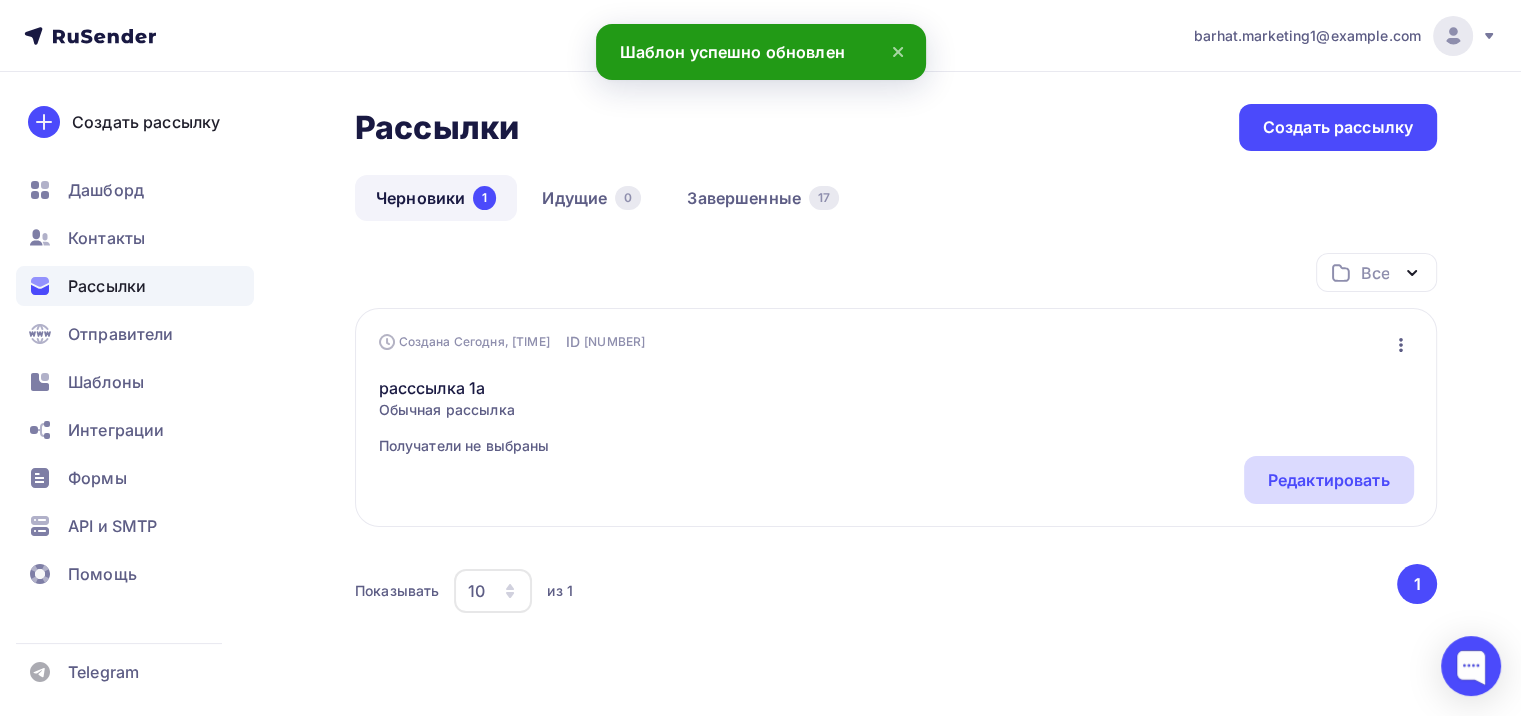 click on "Редактировать" at bounding box center (1329, 480) 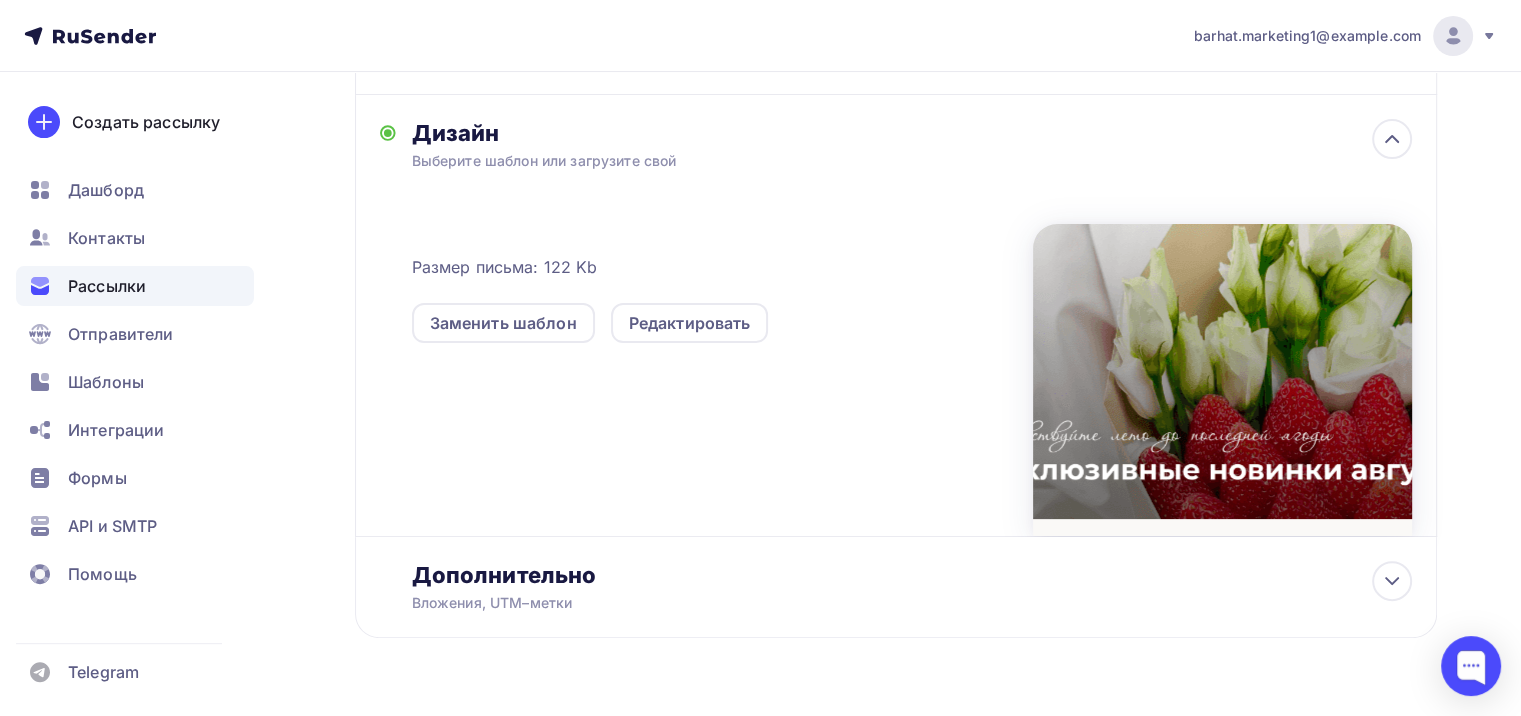 scroll, scrollTop: 400, scrollLeft: 0, axis: vertical 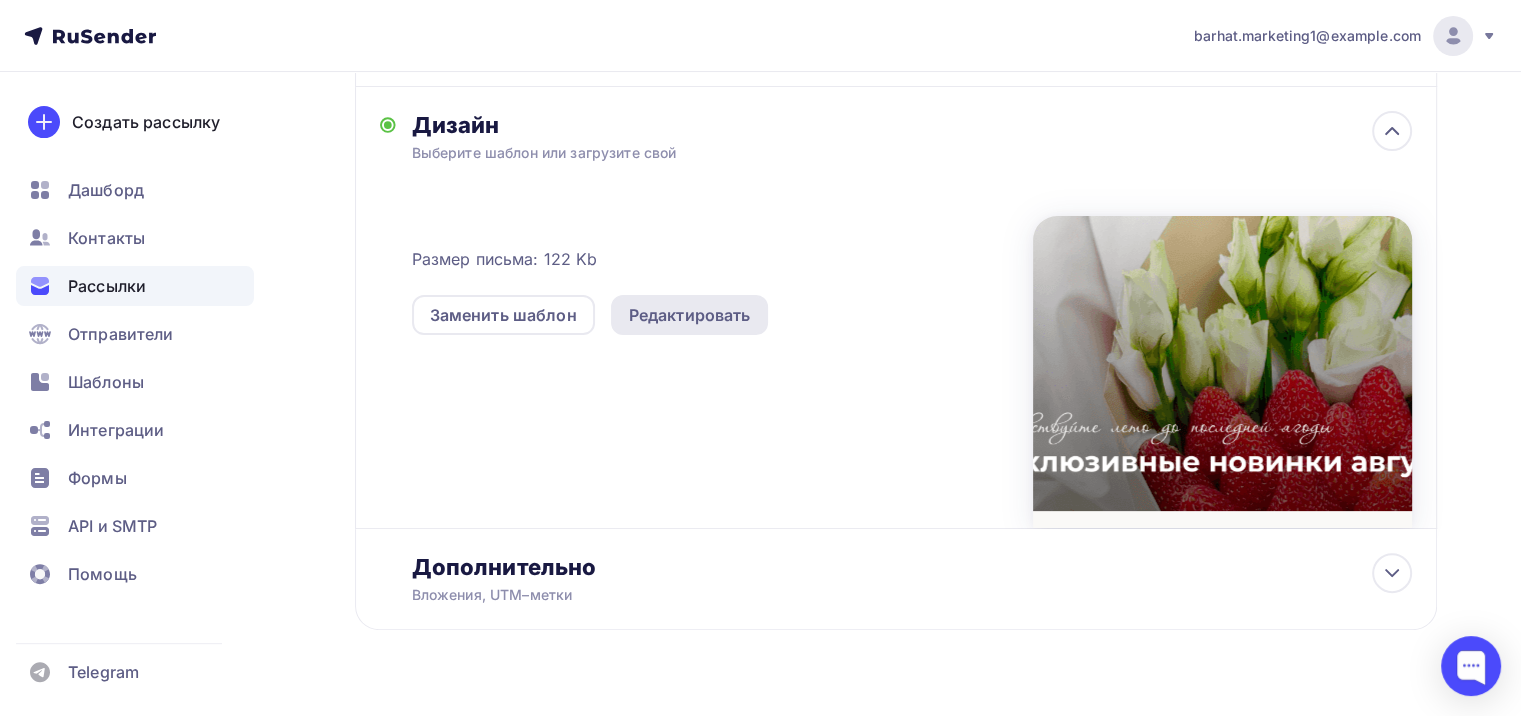 click on "Редактировать" at bounding box center [690, 315] 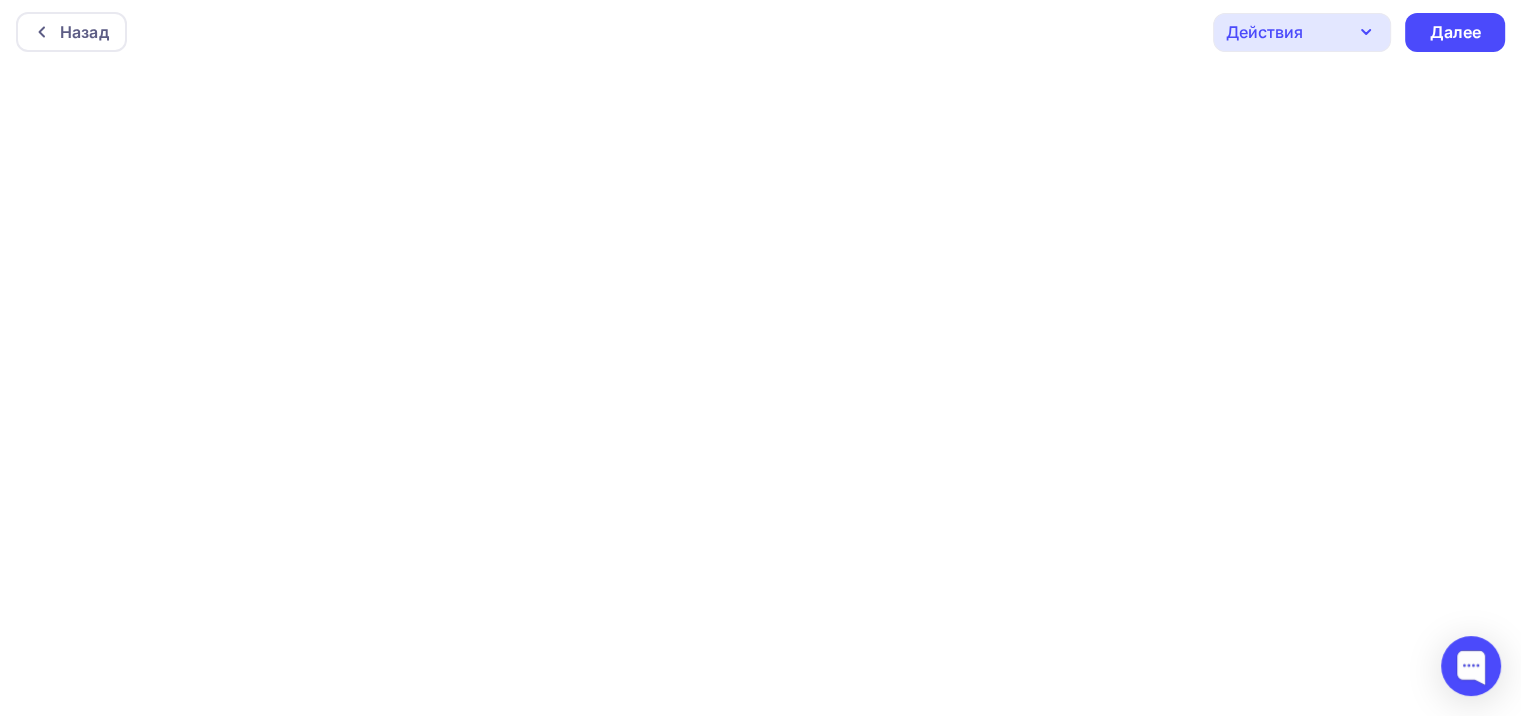 scroll, scrollTop: 0, scrollLeft: 0, axis: both 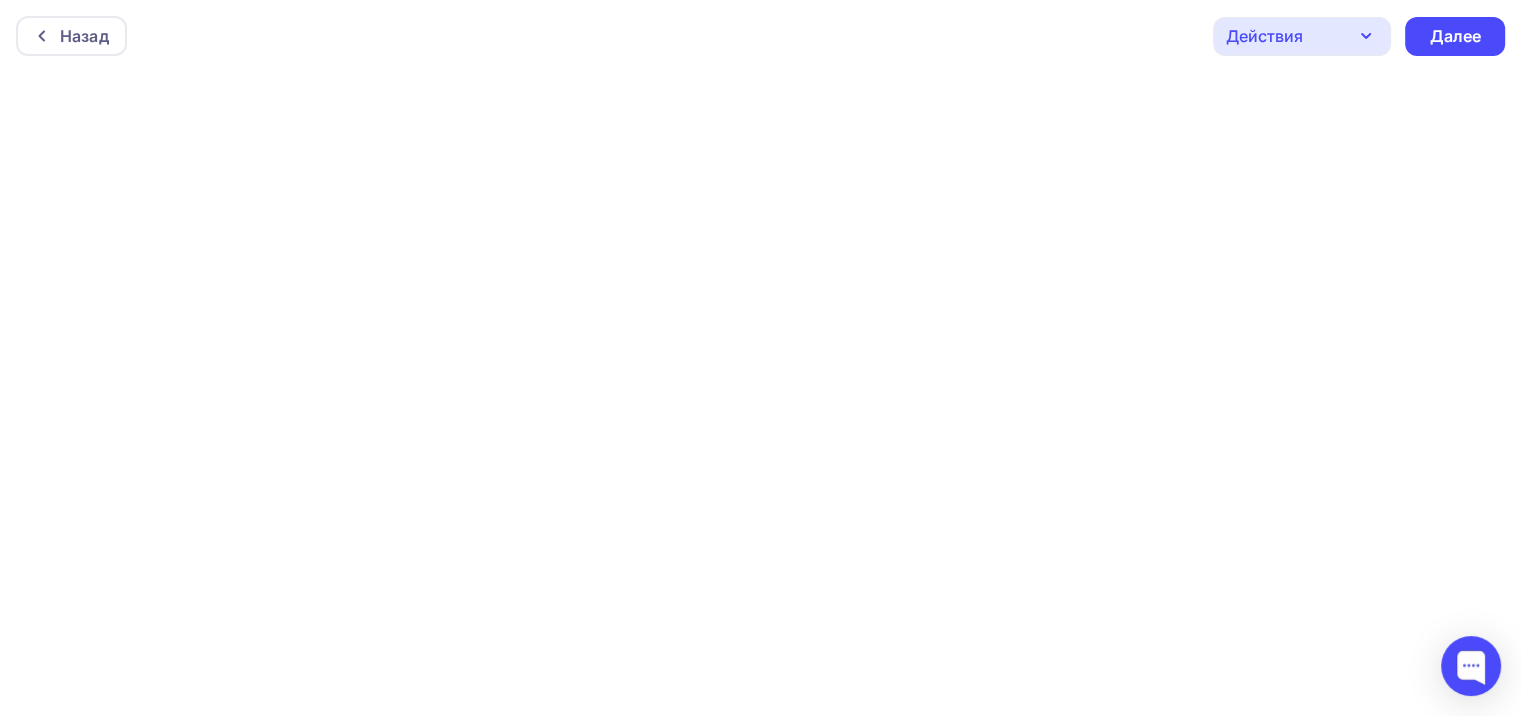 click on "Действия" at bounding box center (1302, 36) 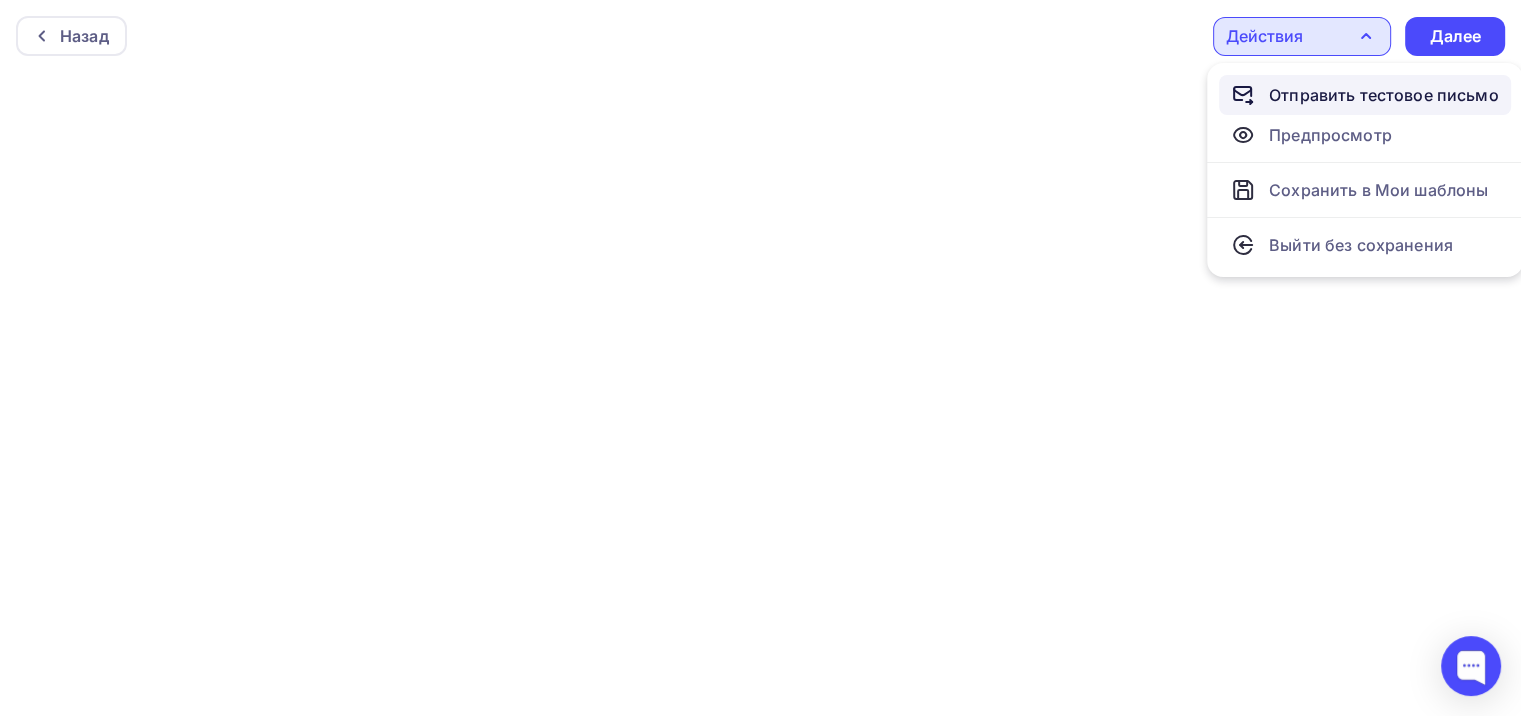 click on "Отправить тестовое письмо" at bounding box center [1384, 95] 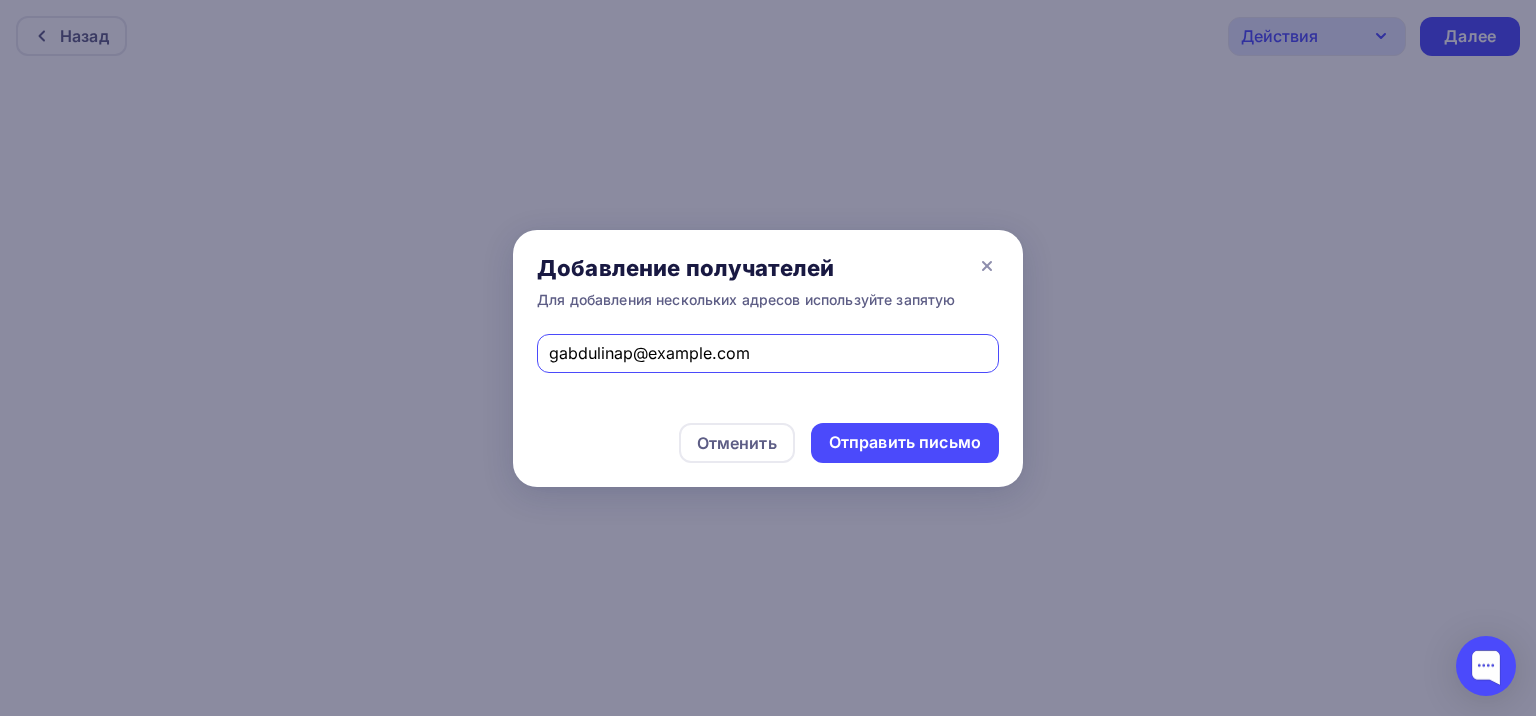 click on "gabdulinap@example.com" at bounding box center (768, 353) 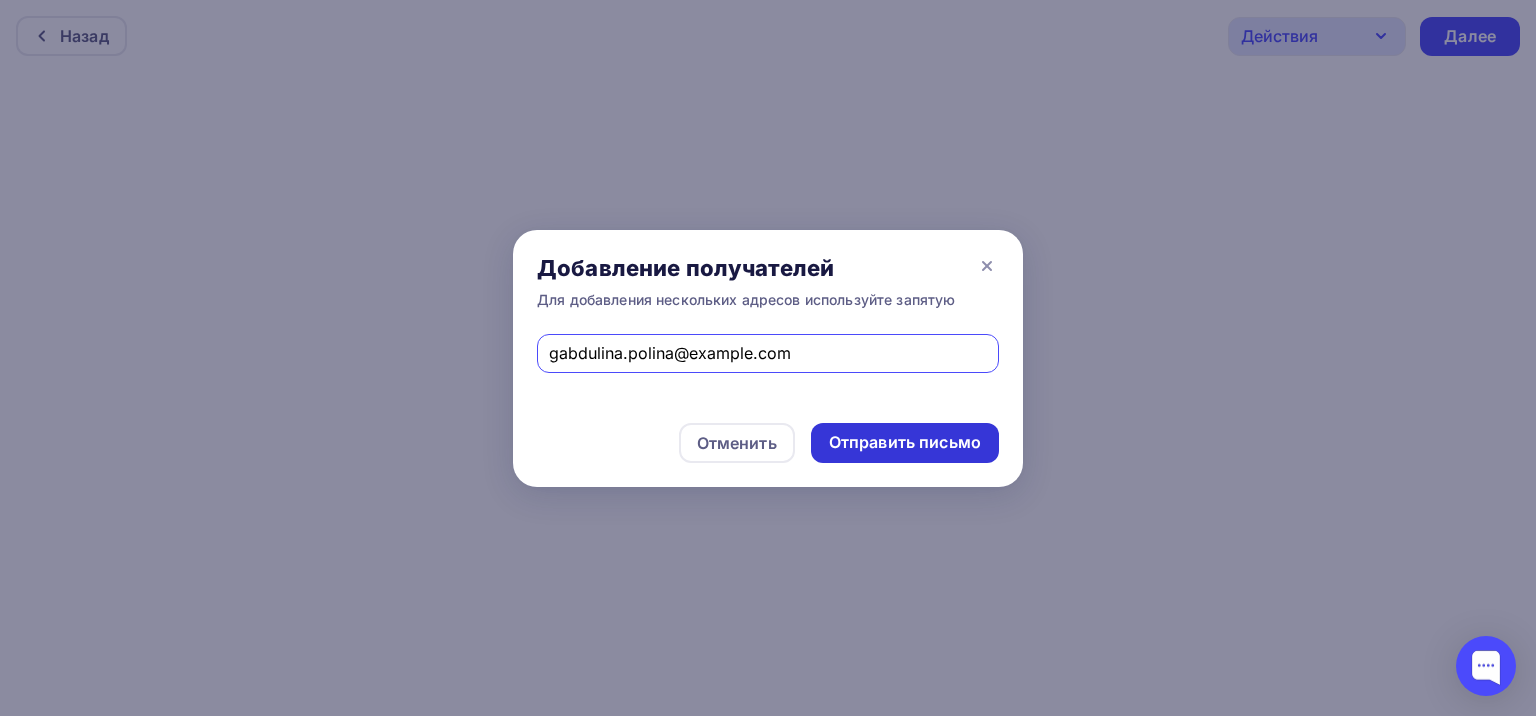 click on "Отправить письмо" at bounding box center [905, 443] 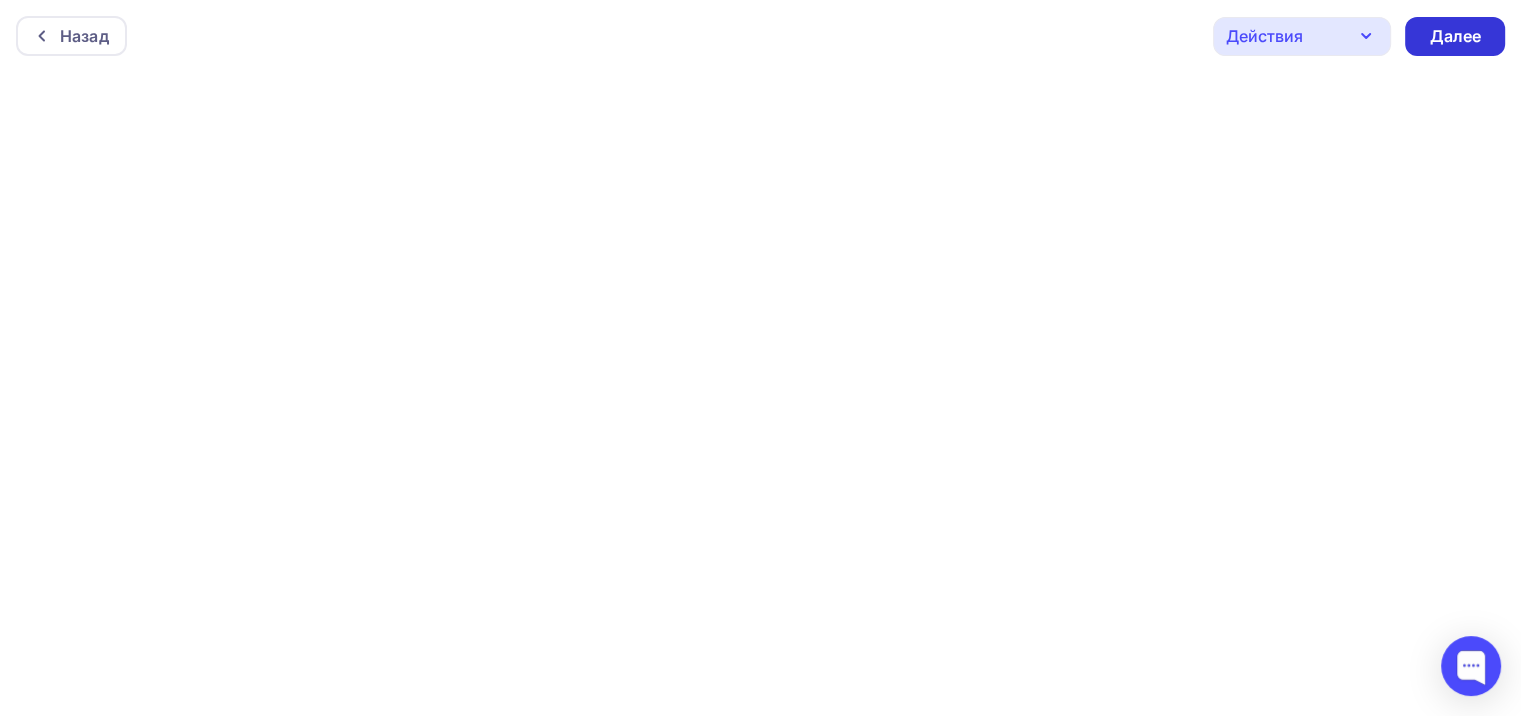 click on "Далее" at bounding box center (1455, 36) 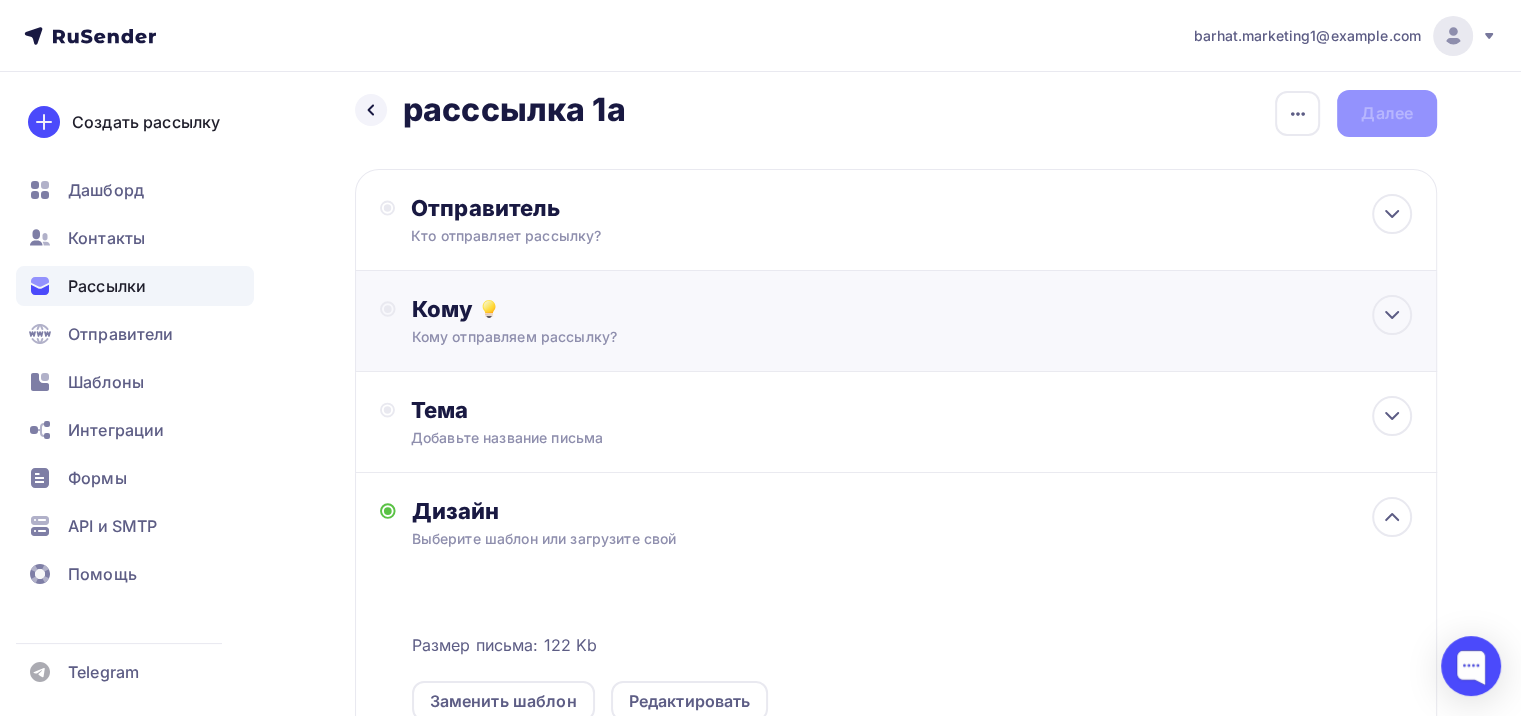 scroll, scrollTop: 0, scrollLeft: 0, axis: both 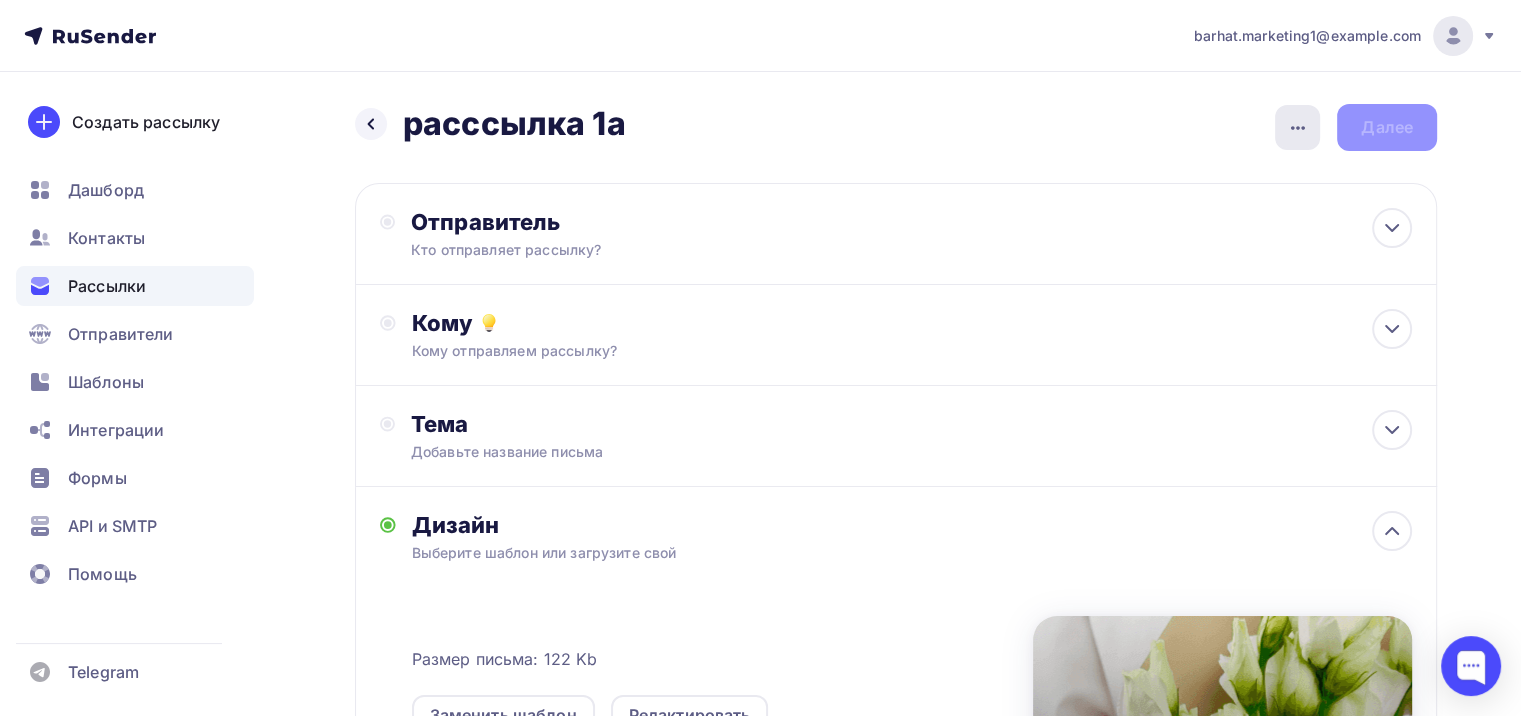 click at bounding box center [1297, 127] 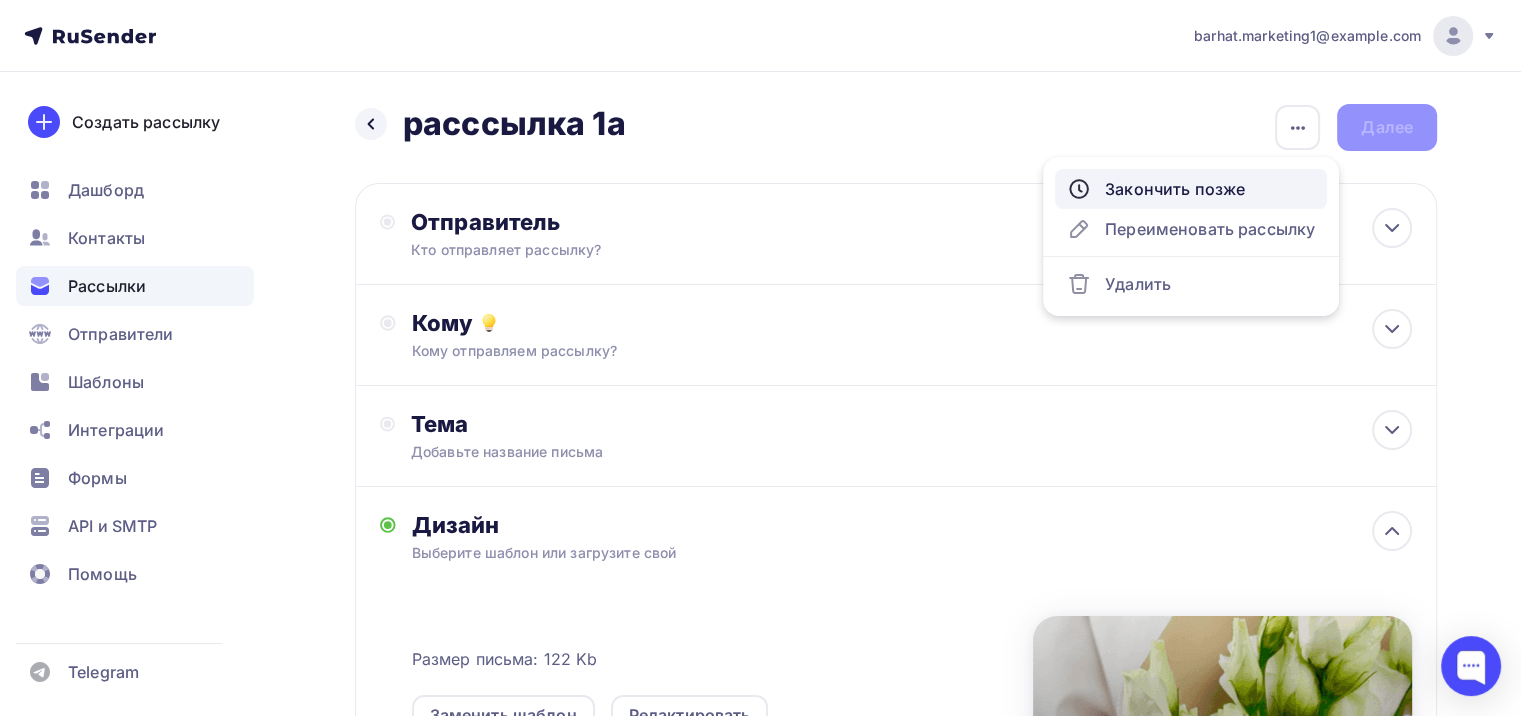 click on "Закончить позже" at bounding box center [1191, 189] 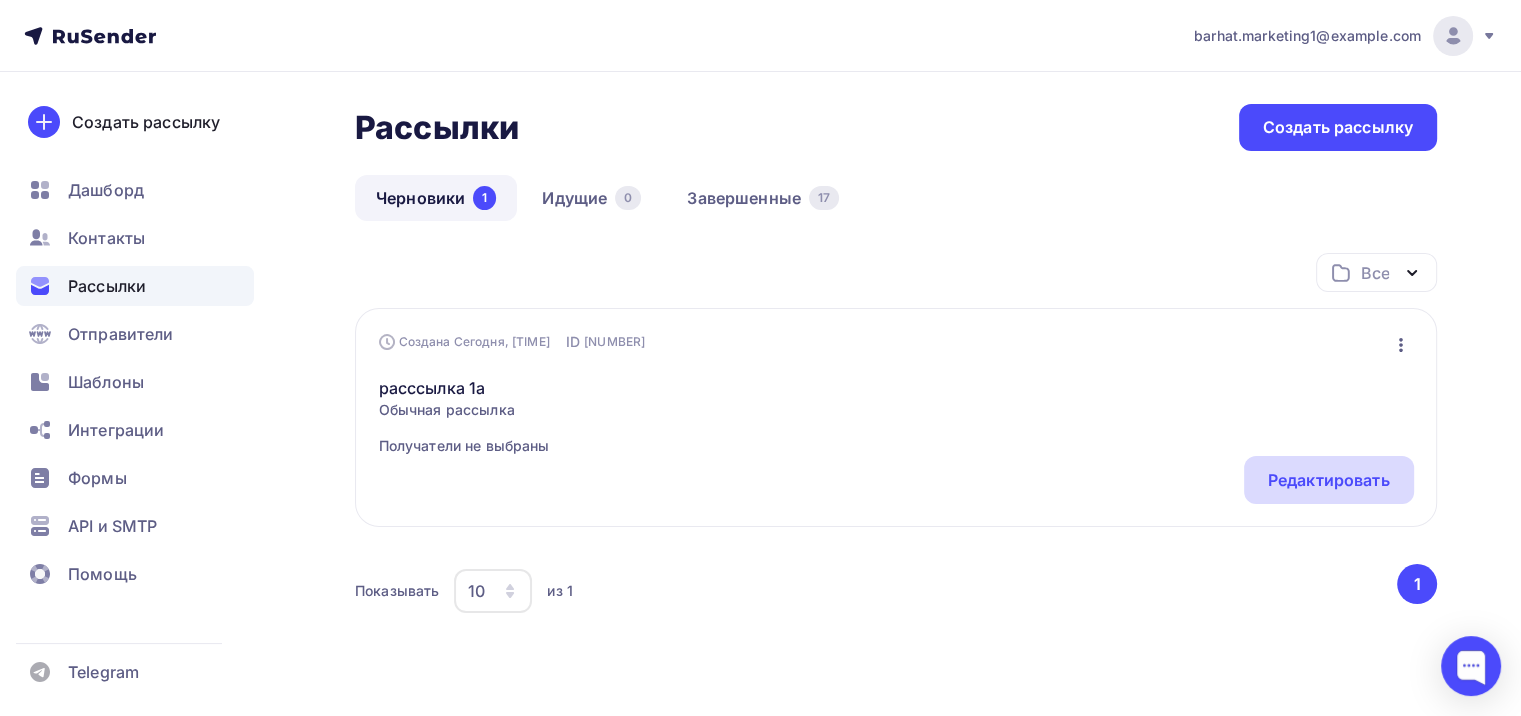 click on "Редактировать" at bounding box center [1329, 480] 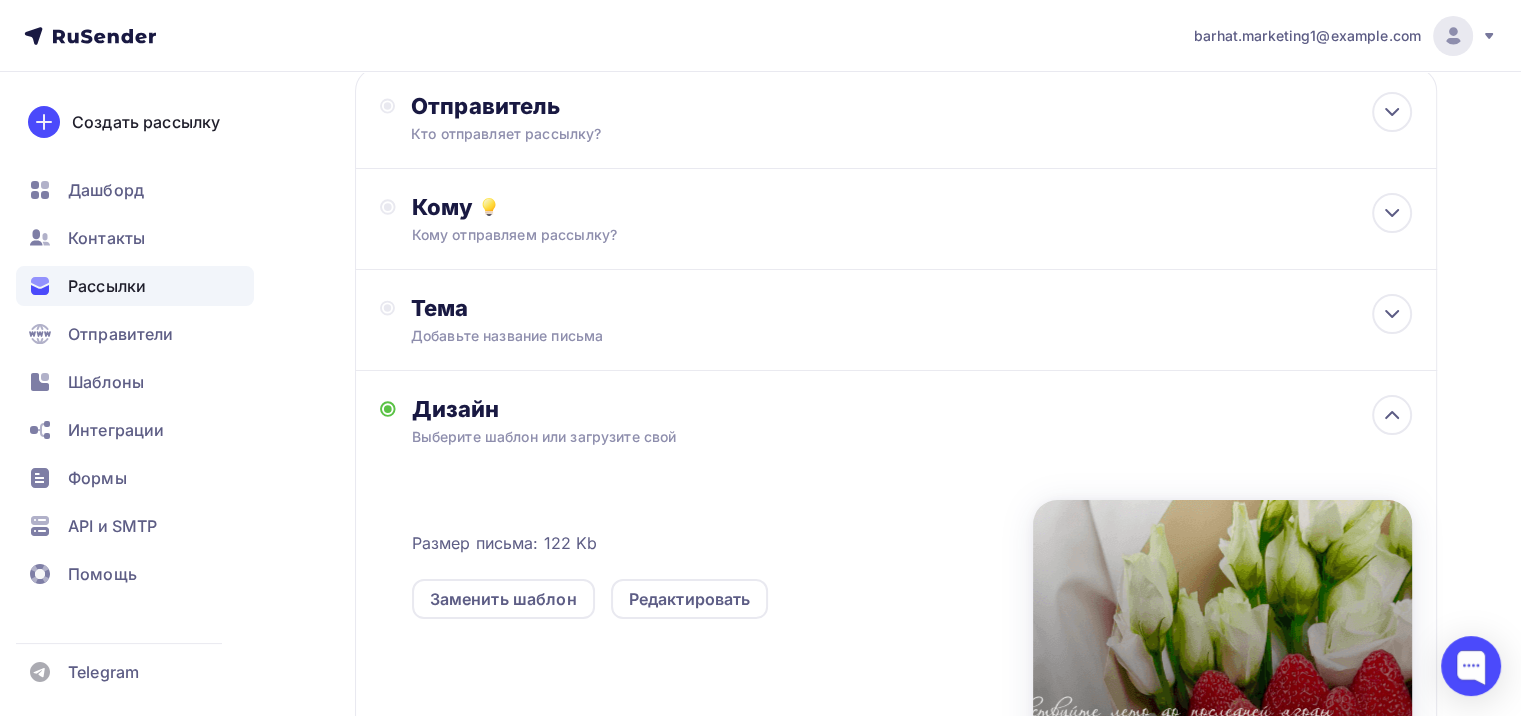 scroll, scrollTop: 400, scrollLeft: 0, axis: vertical 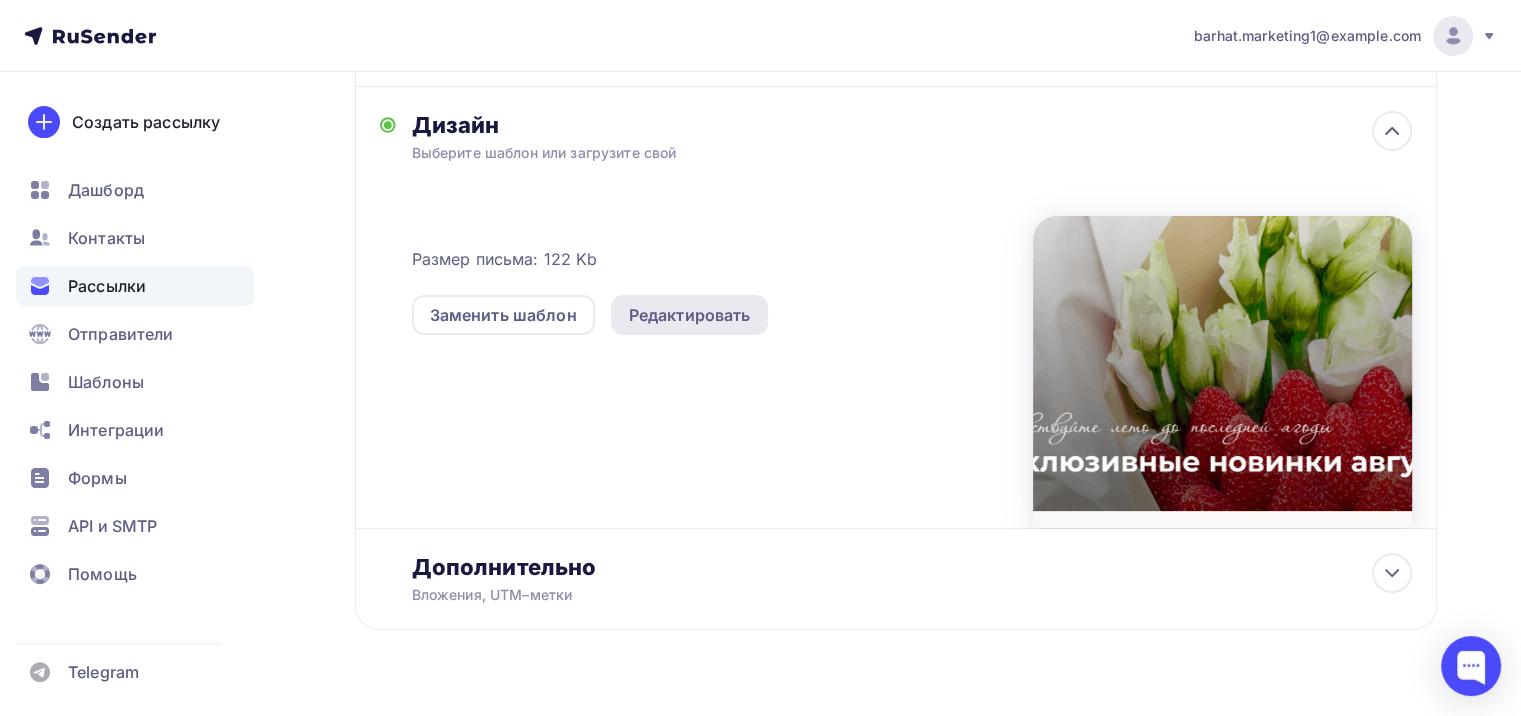 click on "Редактировать" at bounding box center [690, 315] 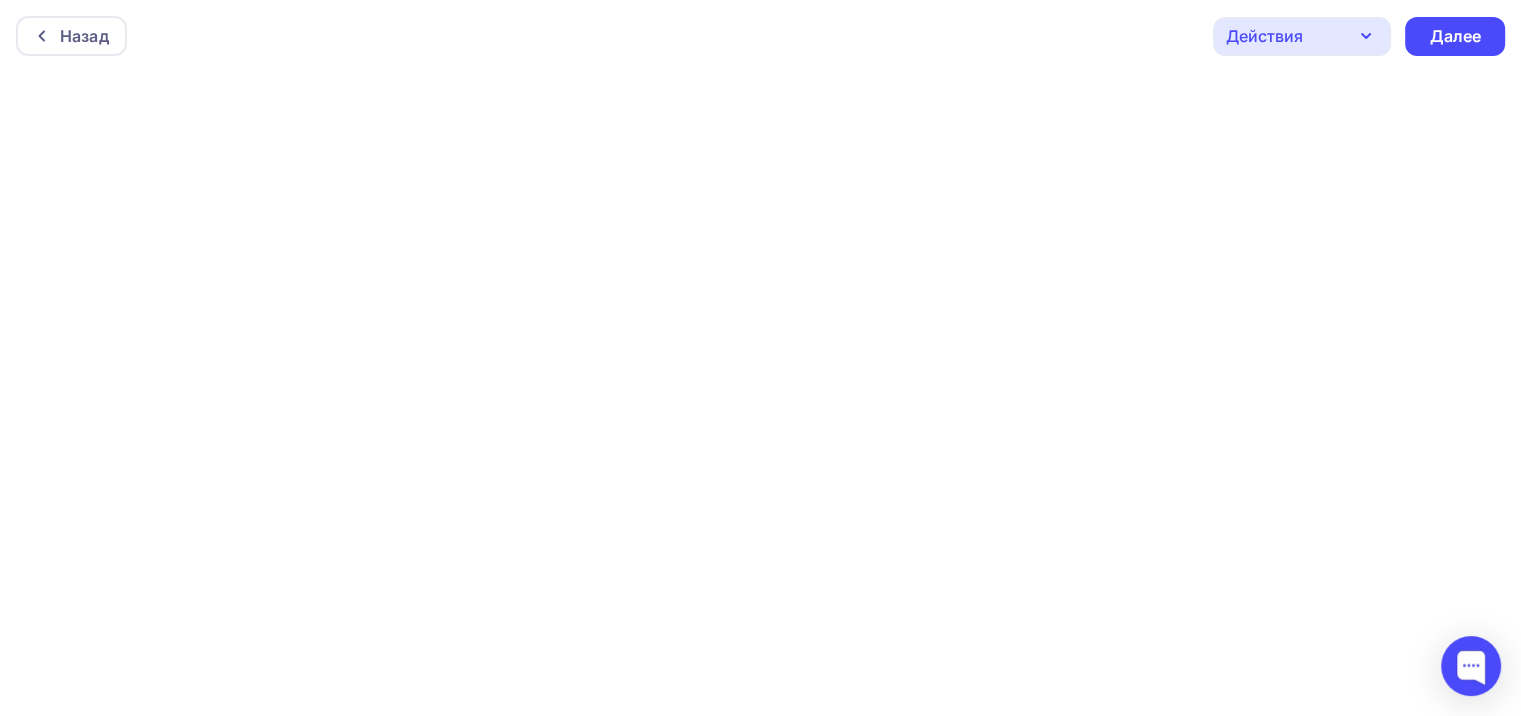 click on "Действия" at bounding box center [1302, 36] 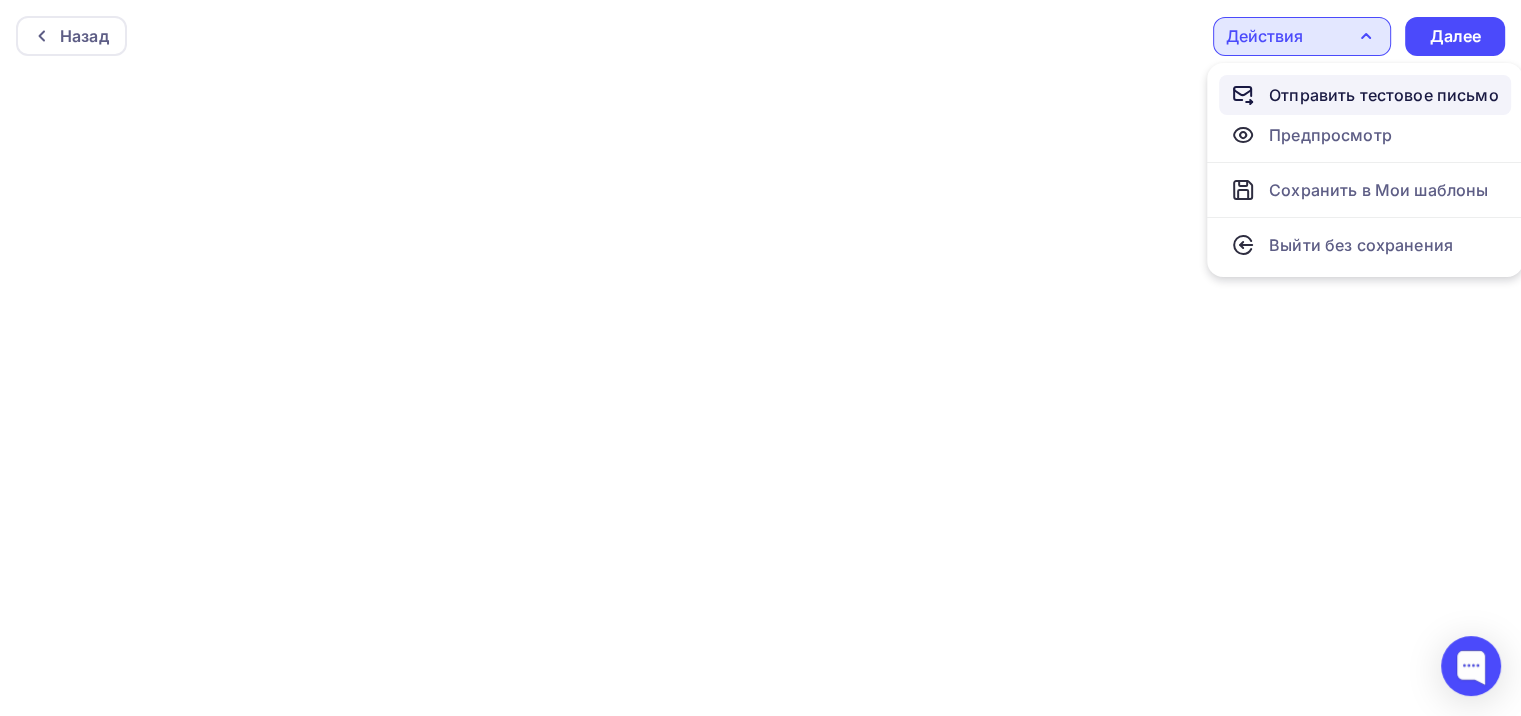 click on "Отправить тестовое письмо" at bounding box center (1384, 95) 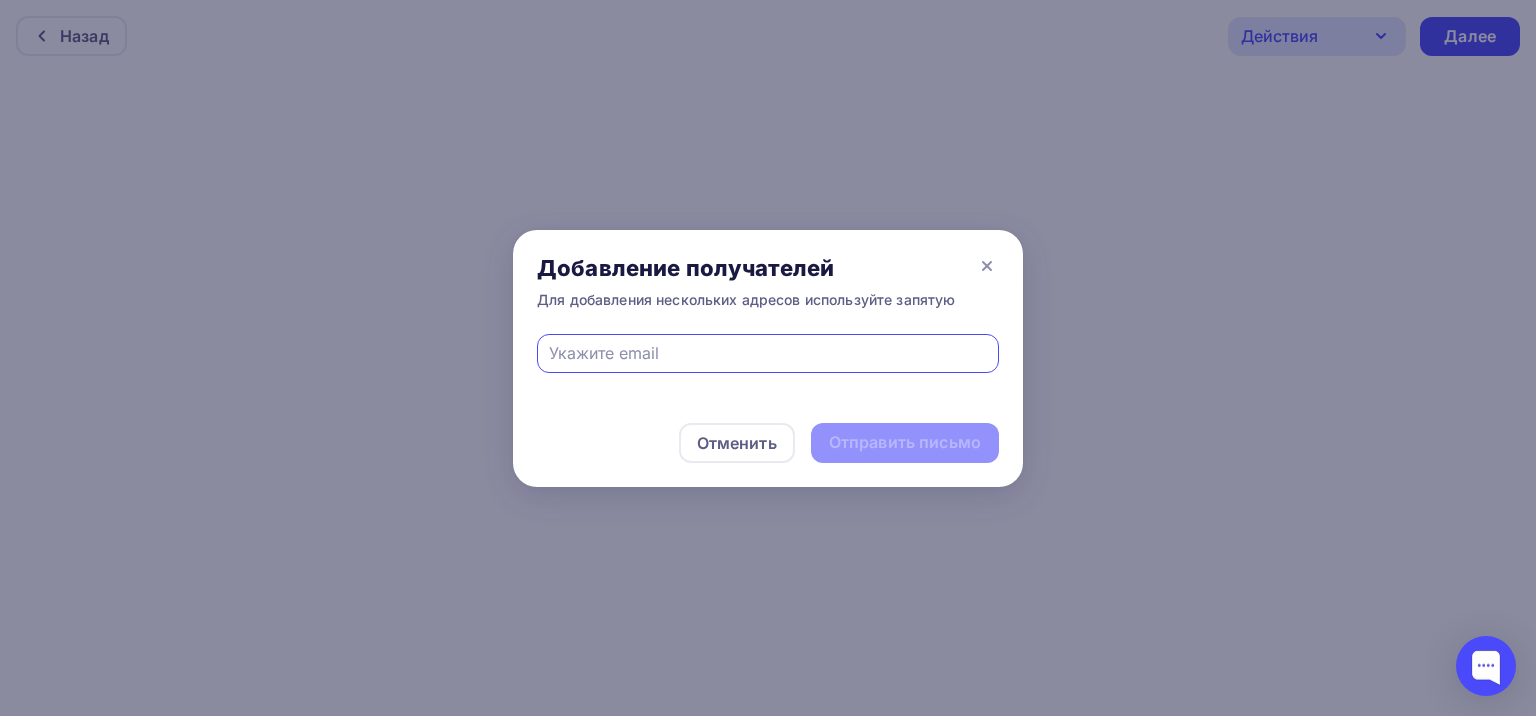 type on "gabdulina.polina@example.com" 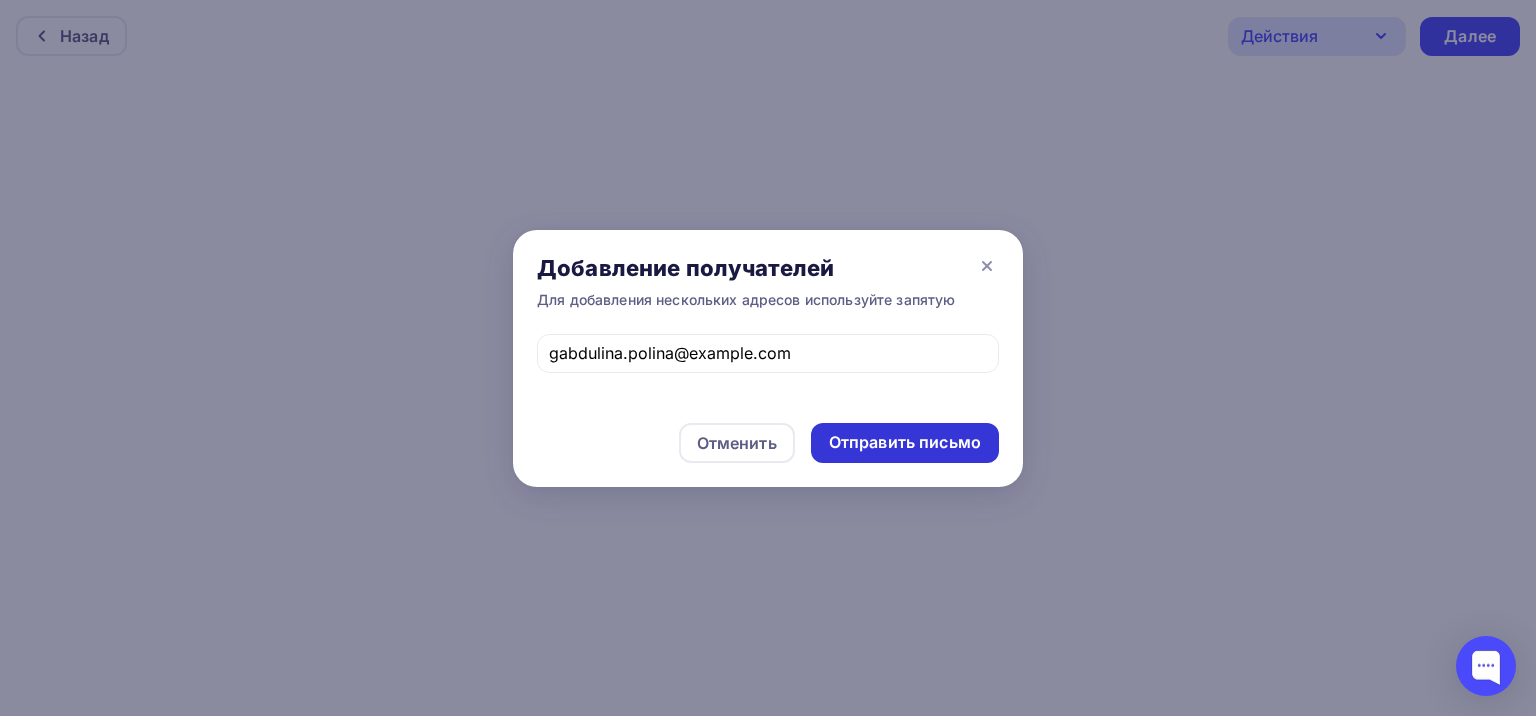 click on "Отправить письмо" at bounding box center [905, 442] 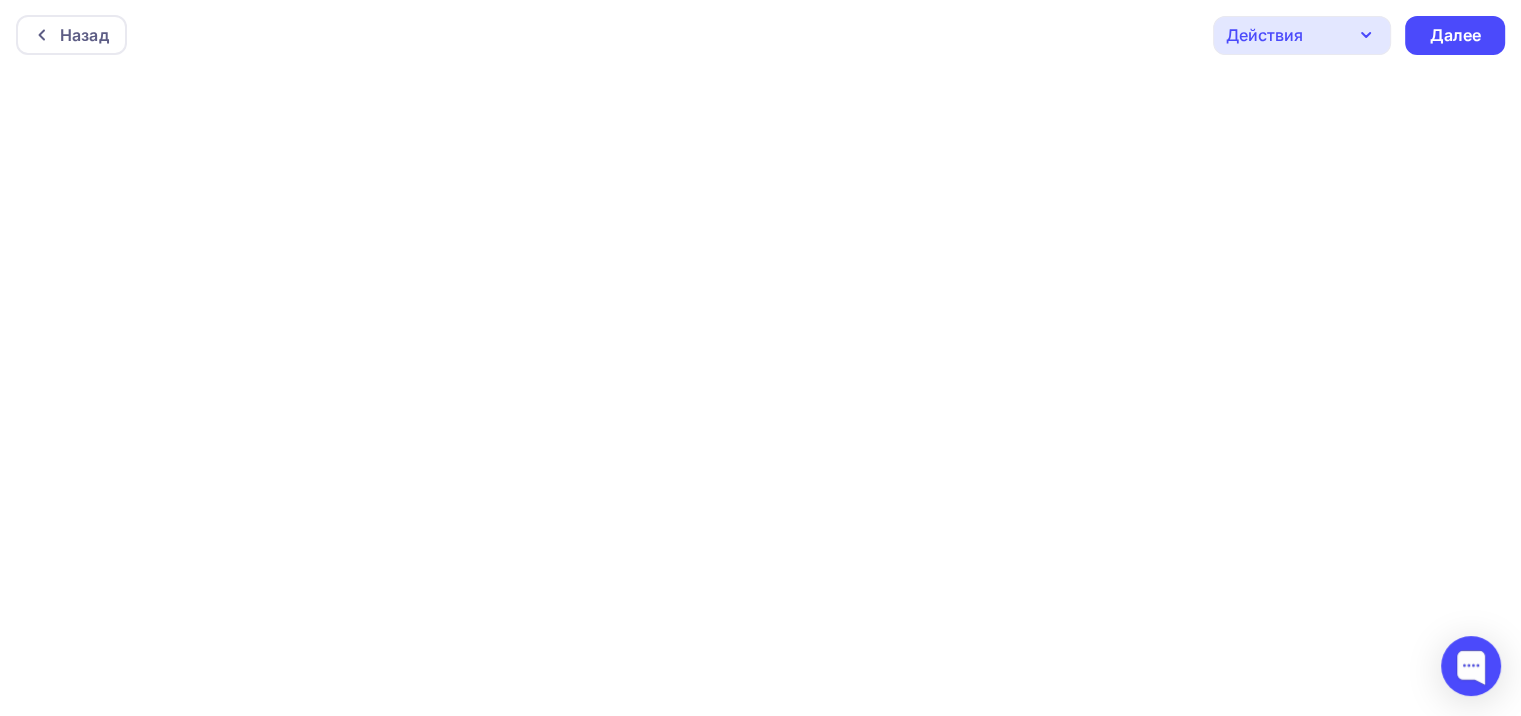 scroll, scrollTop: 0, scrollLeft: 0, axis: both 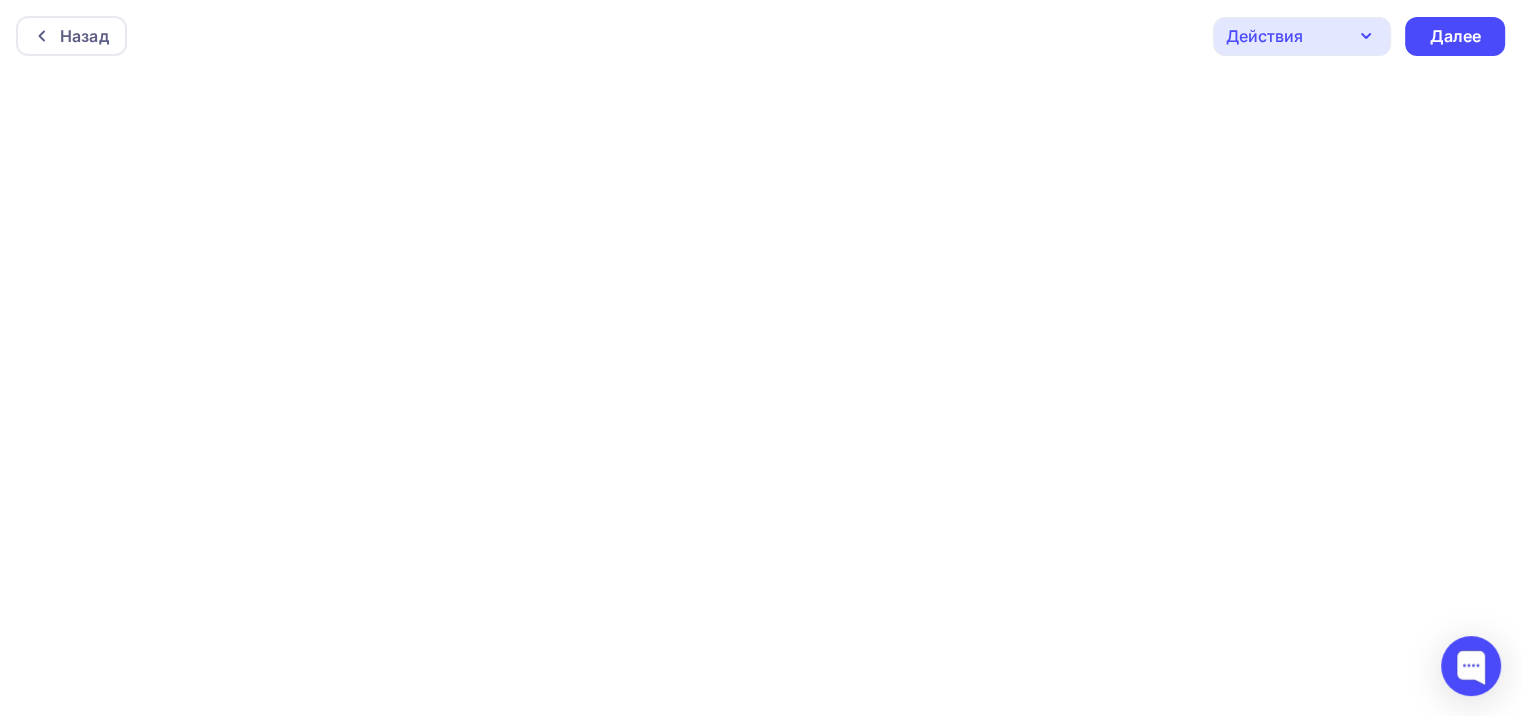 click on "Действия" at bounding box center [1302, 36] 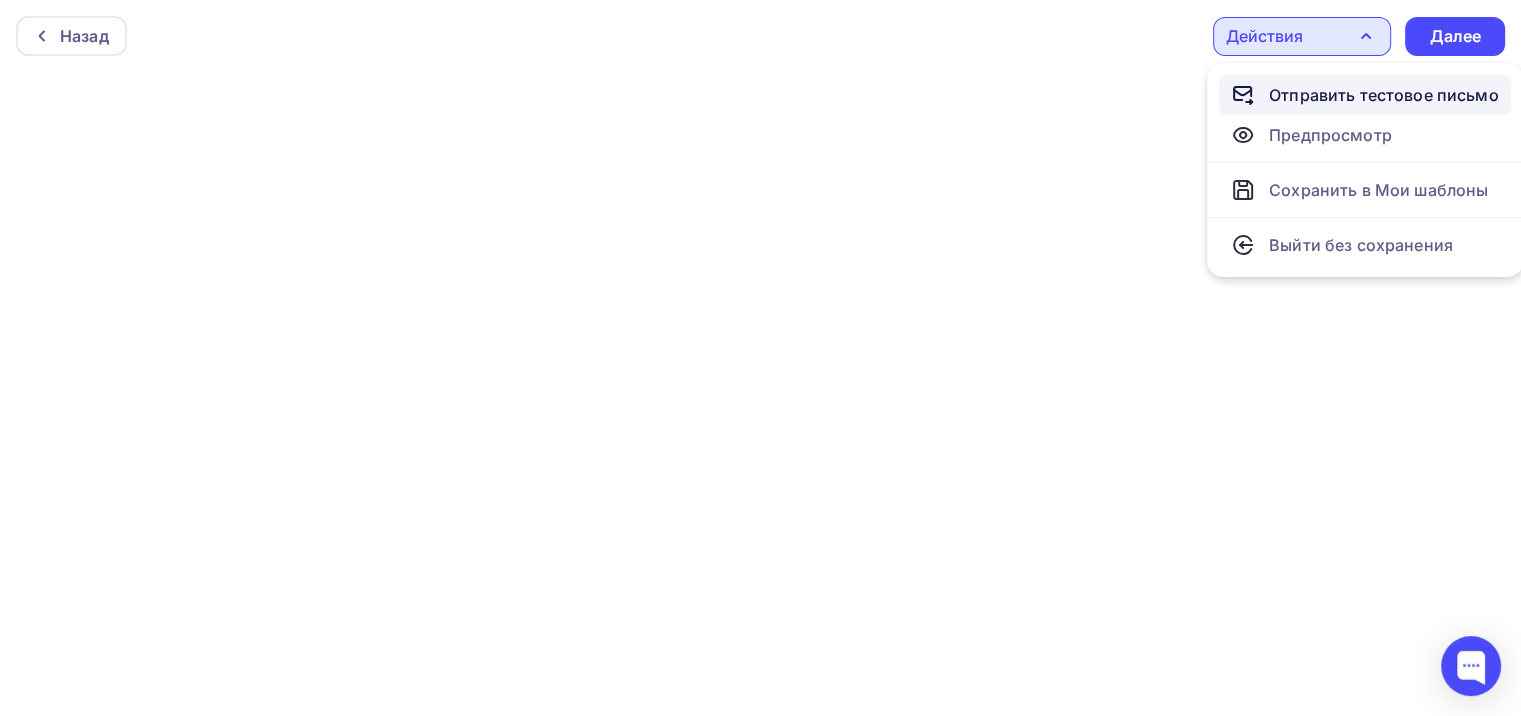 click on "Отправить тестовое письмо" at bounding box center (1384, 95) 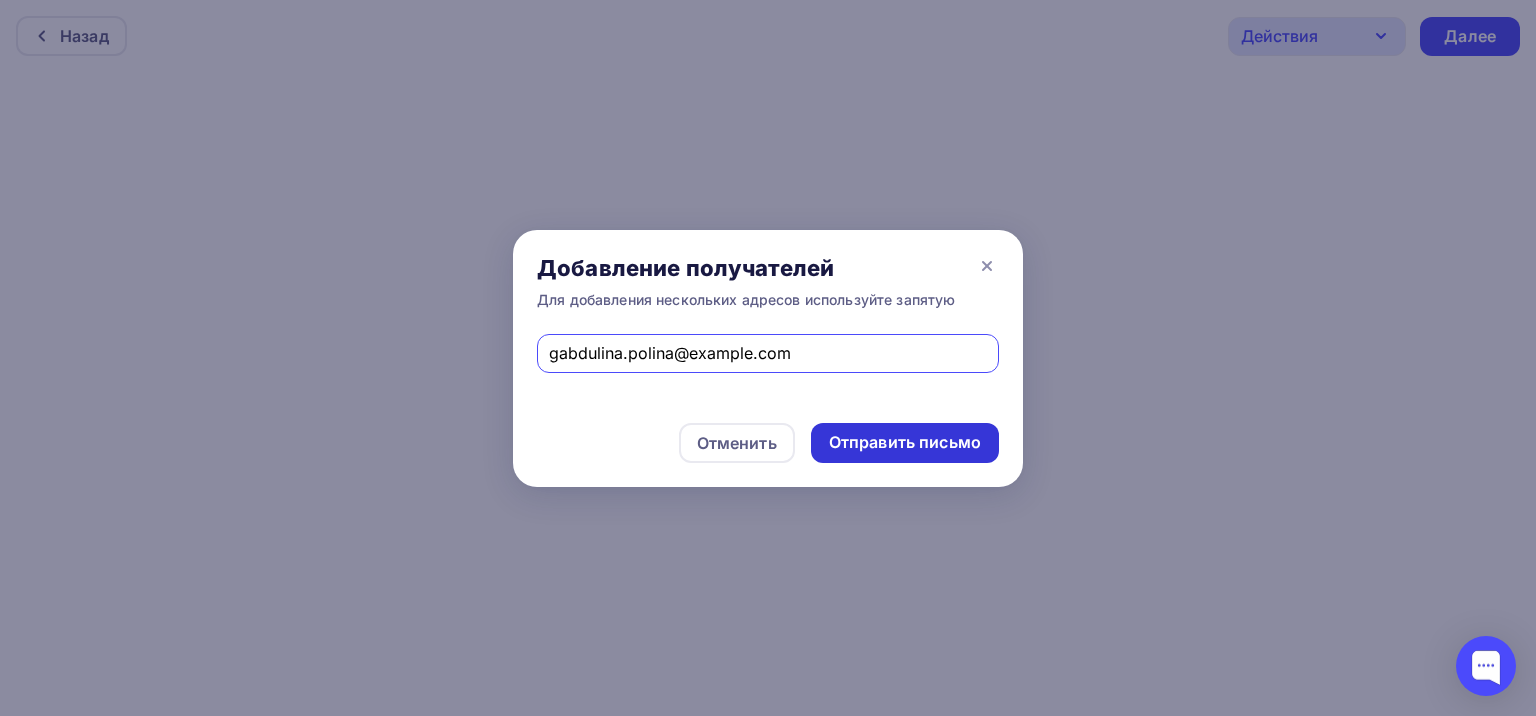 click on "Отправить письмо" at bounding box center [905, 443] 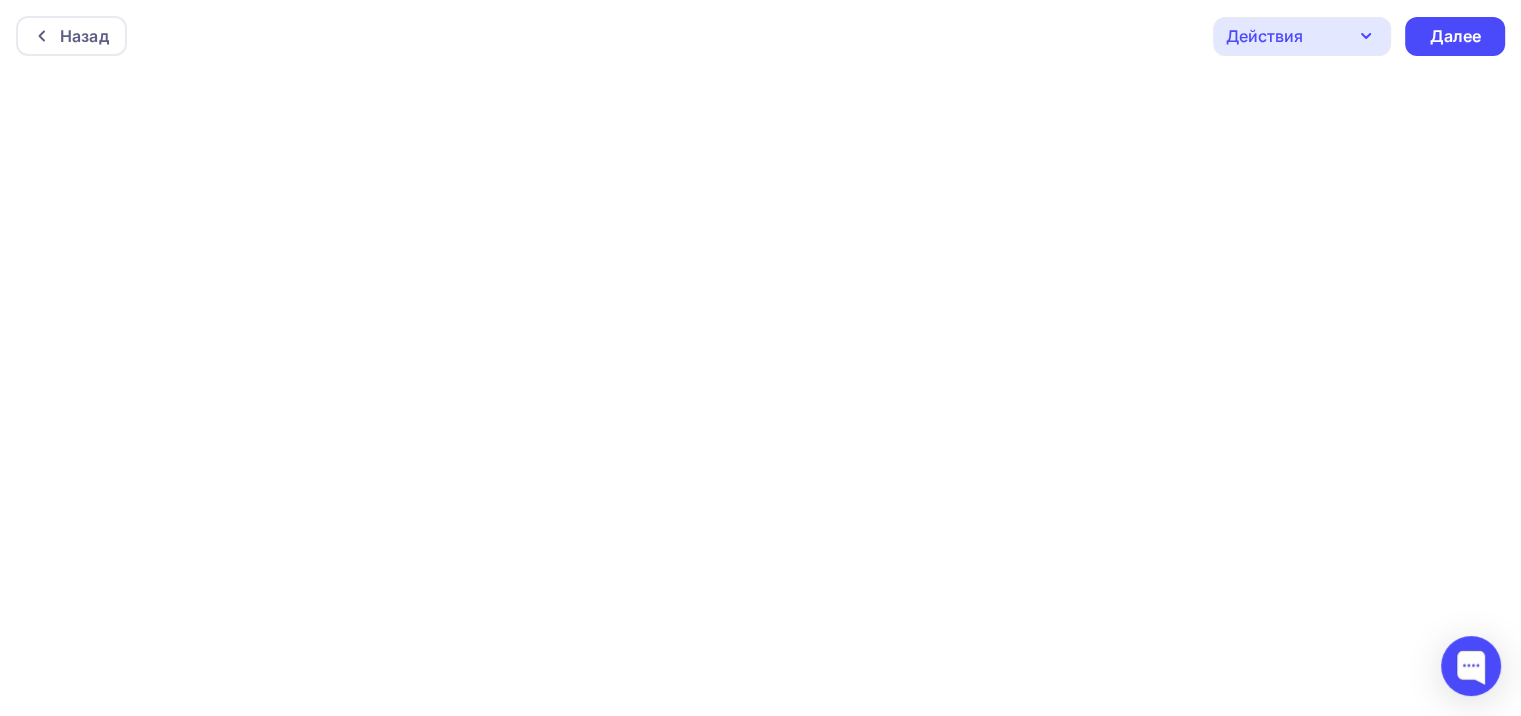 scroll, scrollTop: 4, scrollLeft: 0, axis: vertical 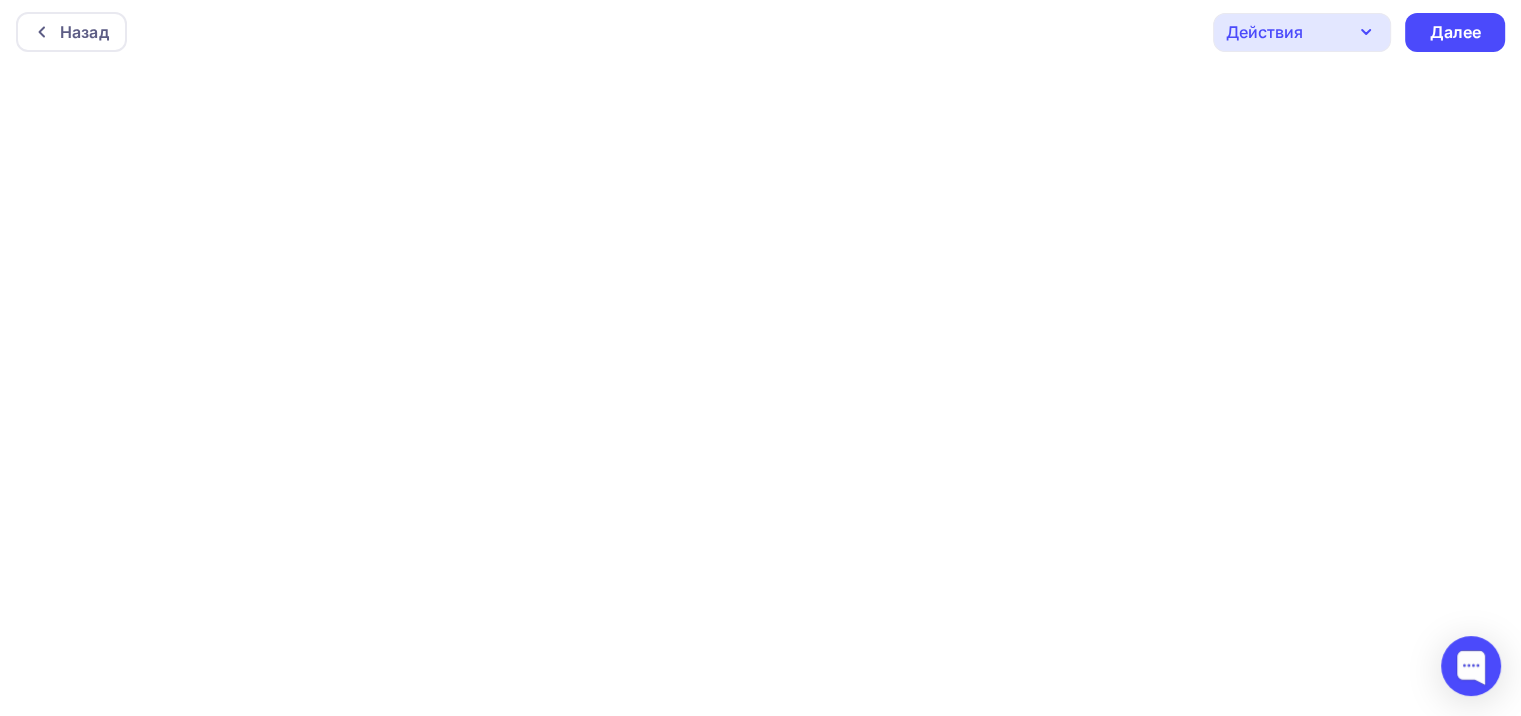 click on "Действия" at bounding box center (1302, 32) 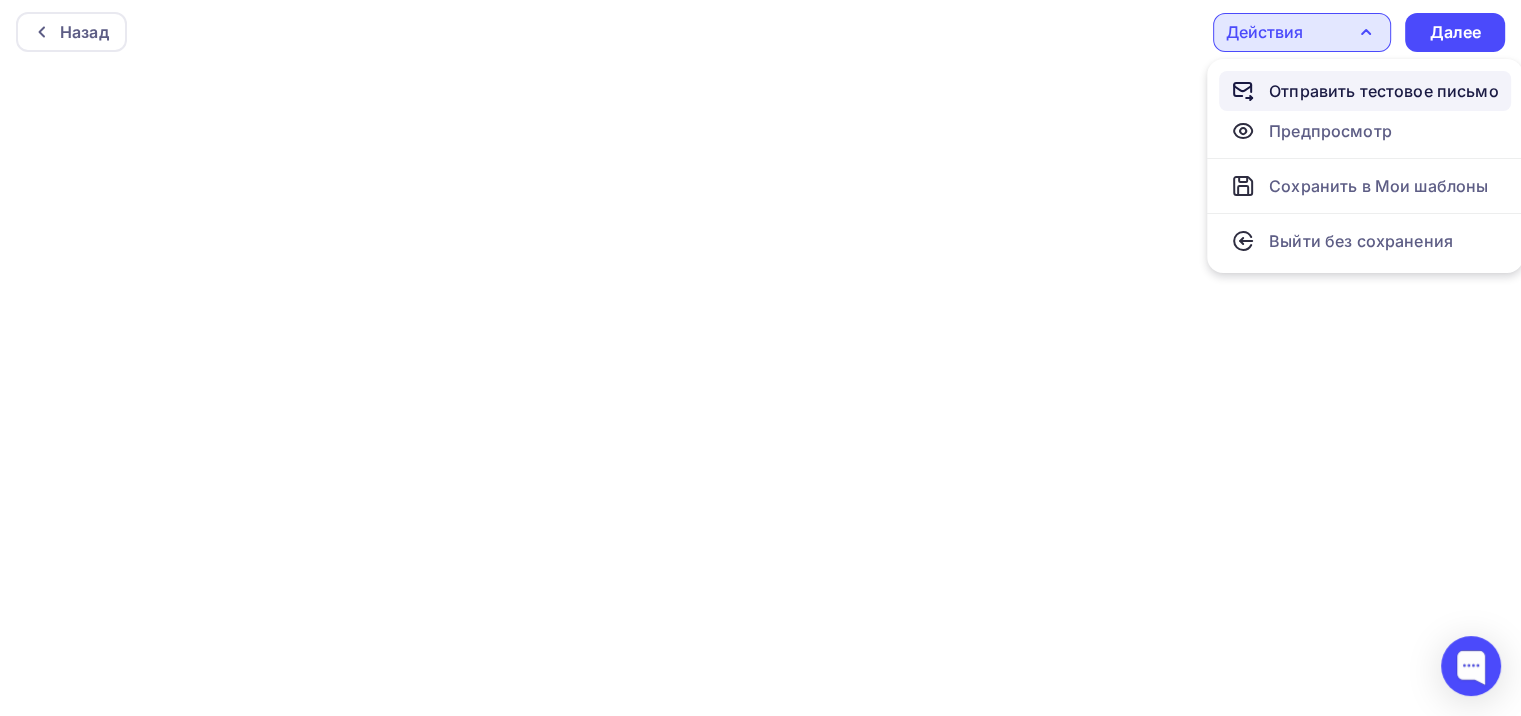 click on "Отправить тестовое письмо" at bounding box center (1384, 91) 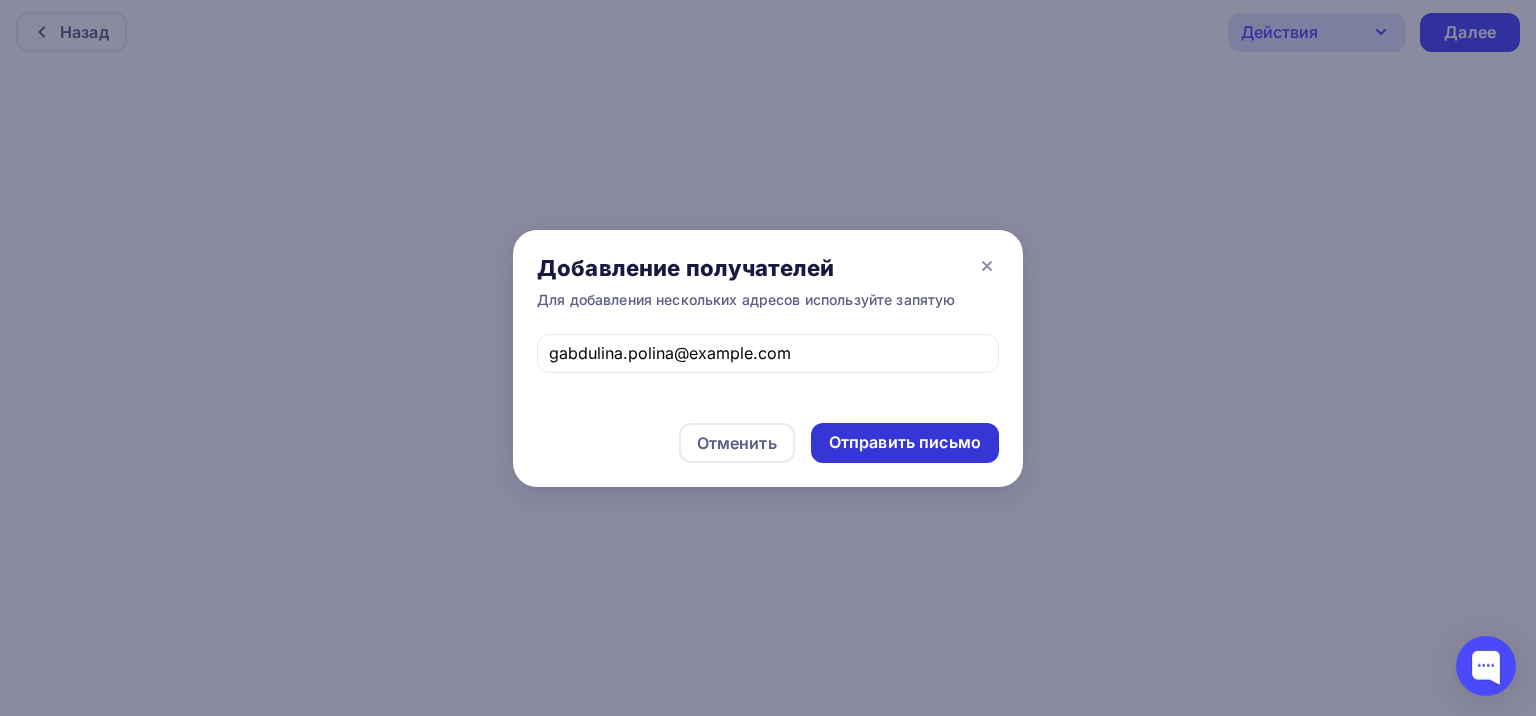 click on "Отправить письмо" at bounding box center [905, 443] 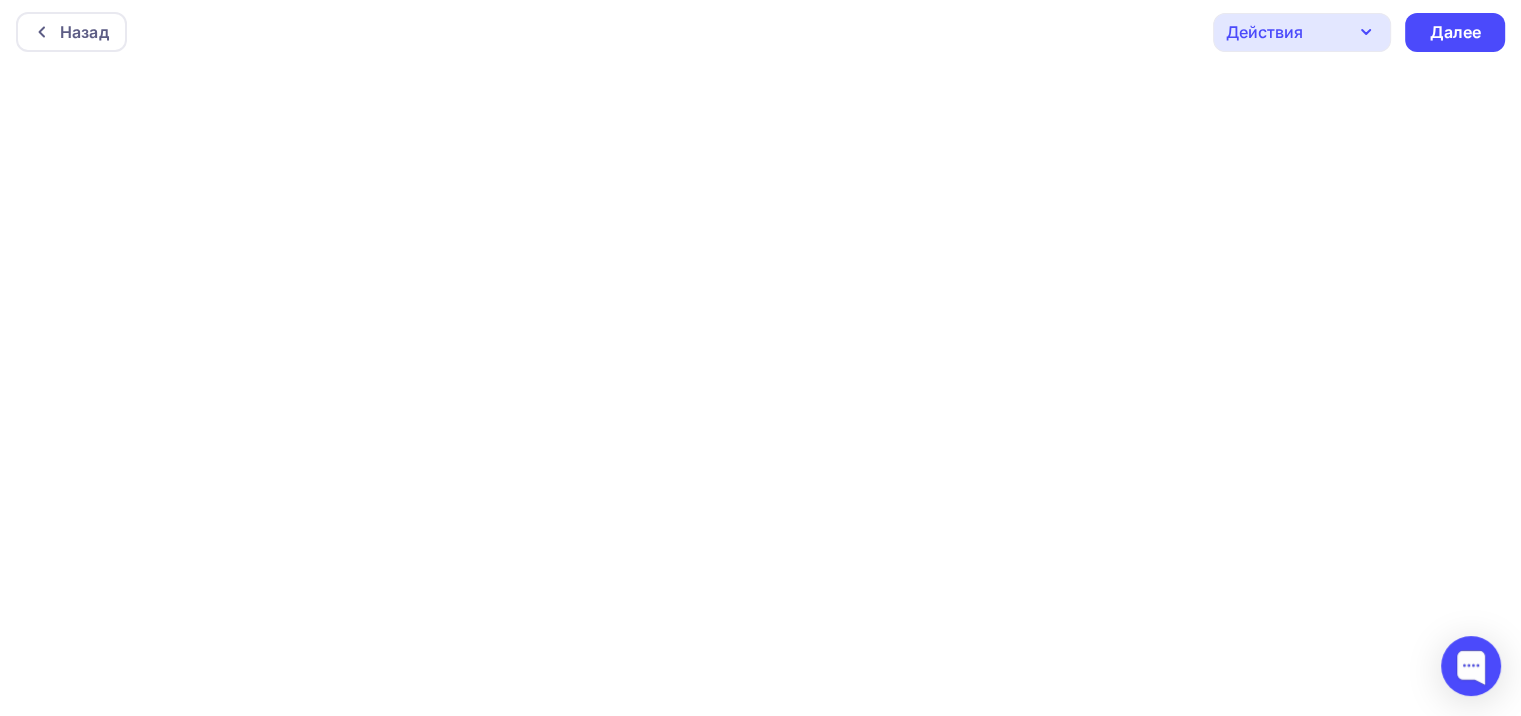 scroll, scrollTop: 0, scrollLeft: 0, axis: both 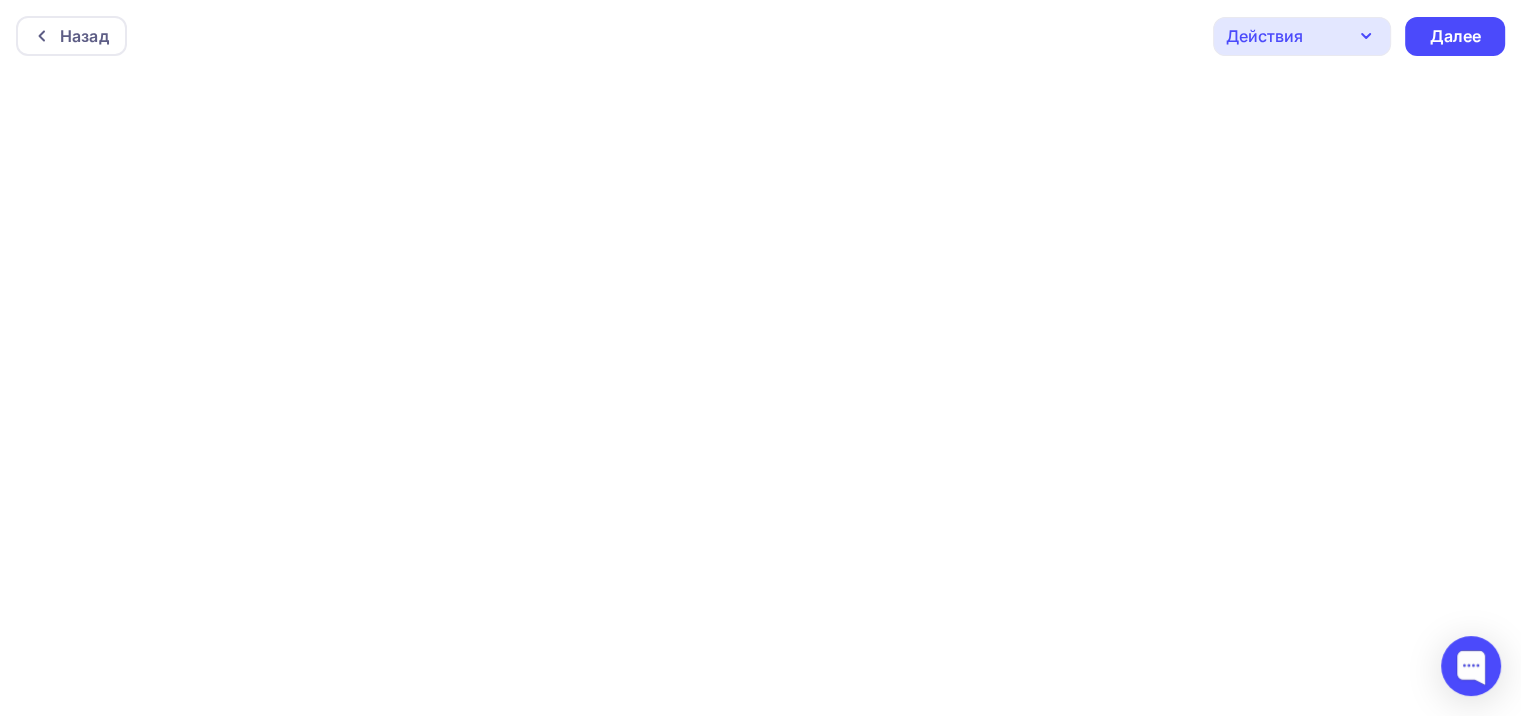 click on "Действия" at bounding box center [1302, 36] 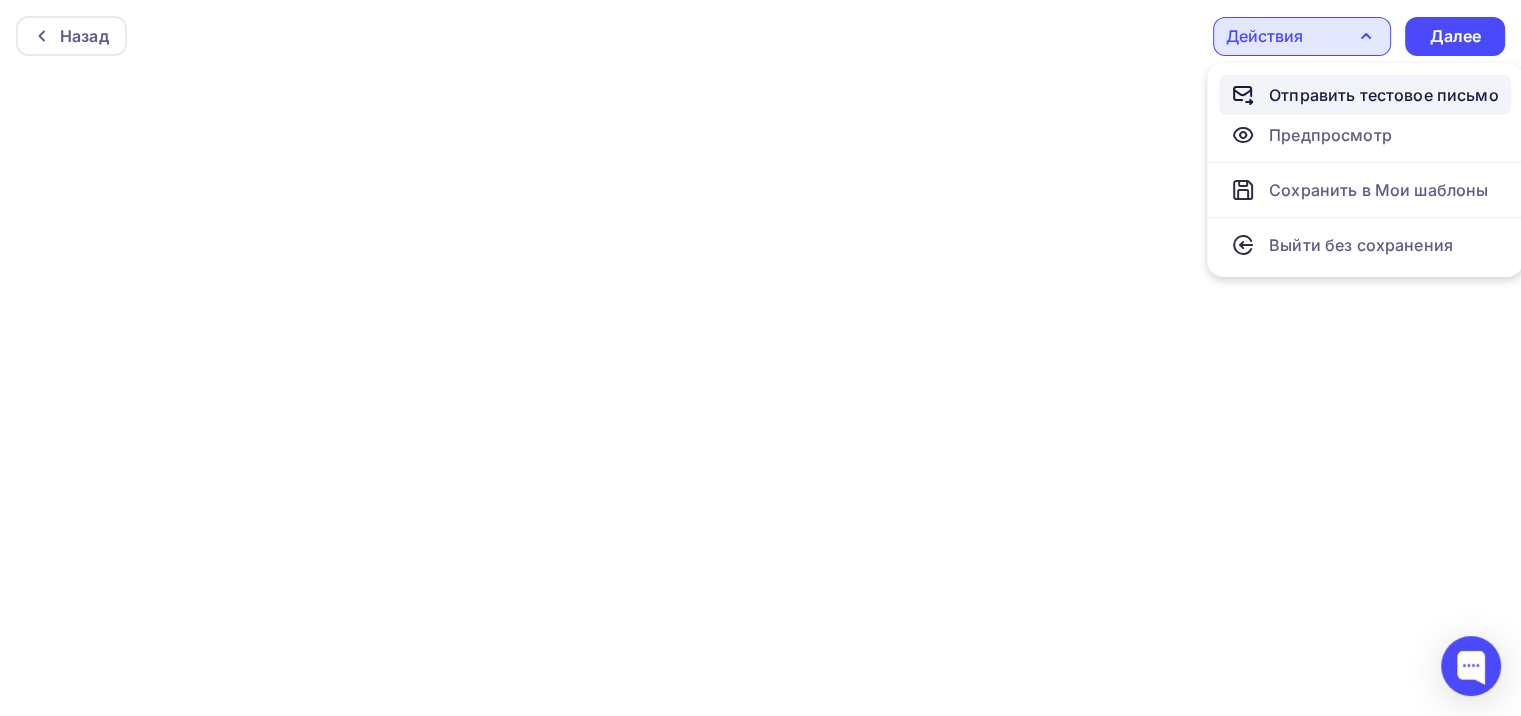 click on "Отправить тестовое письмо" at bounding box center [1384, 95] 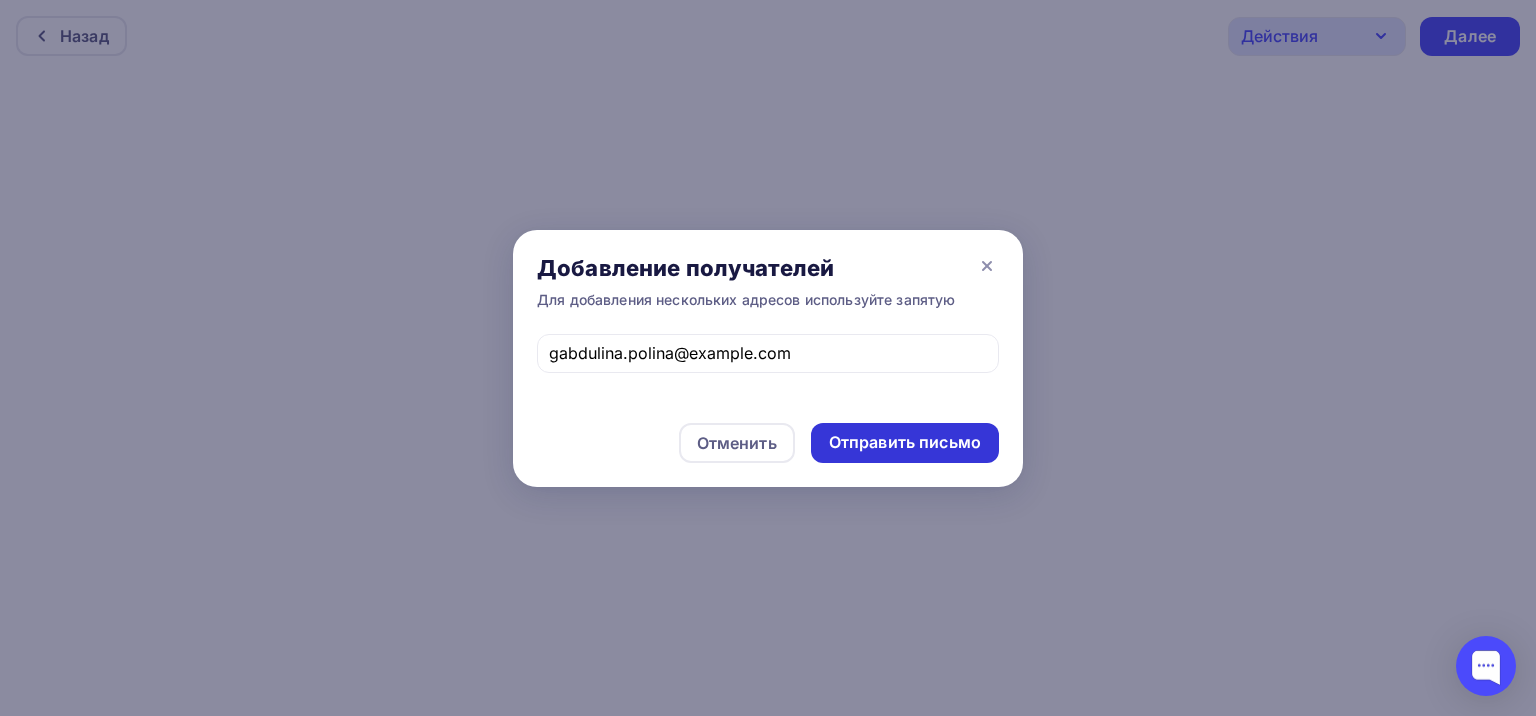 click on "Отправить письмо" at bounding box center (905, 442) 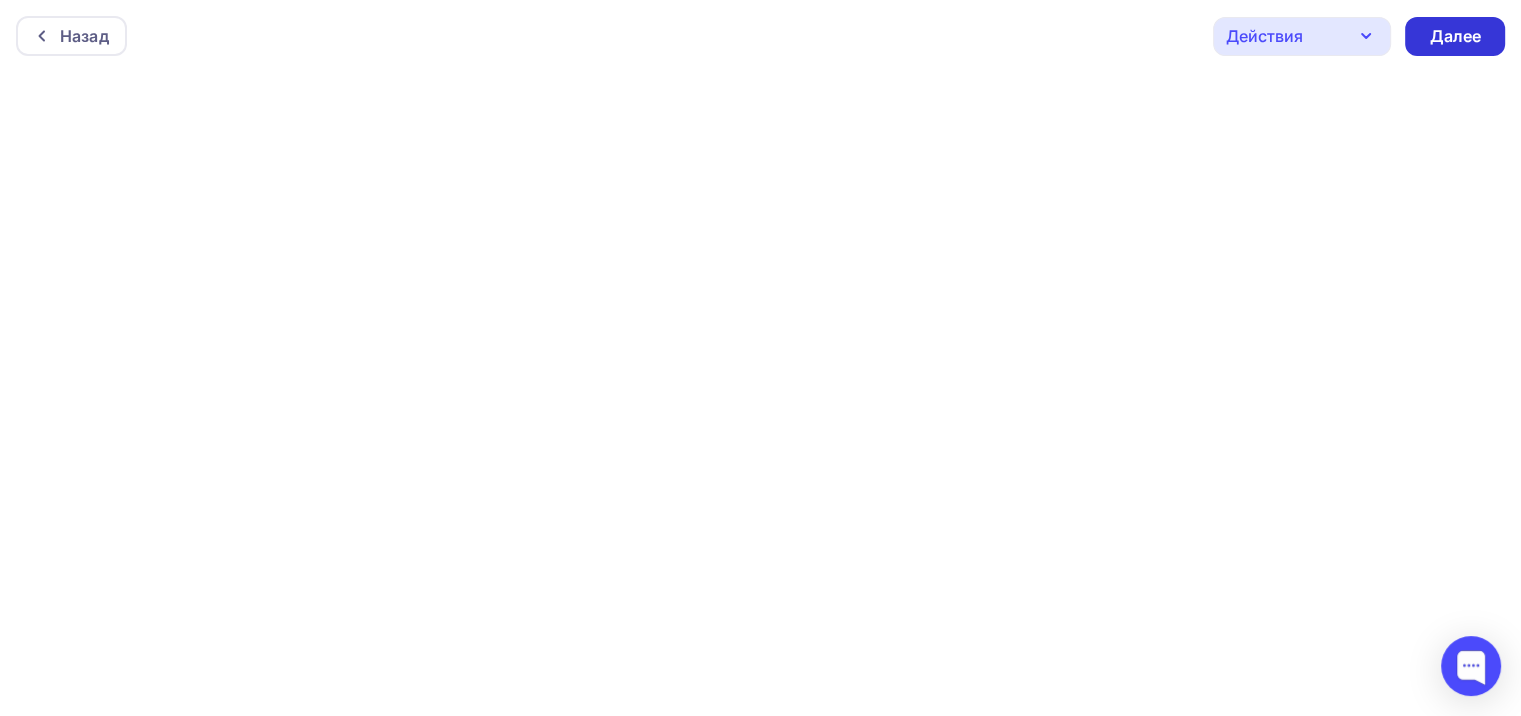 click on "Далее" at bounding box center (1455, 36) 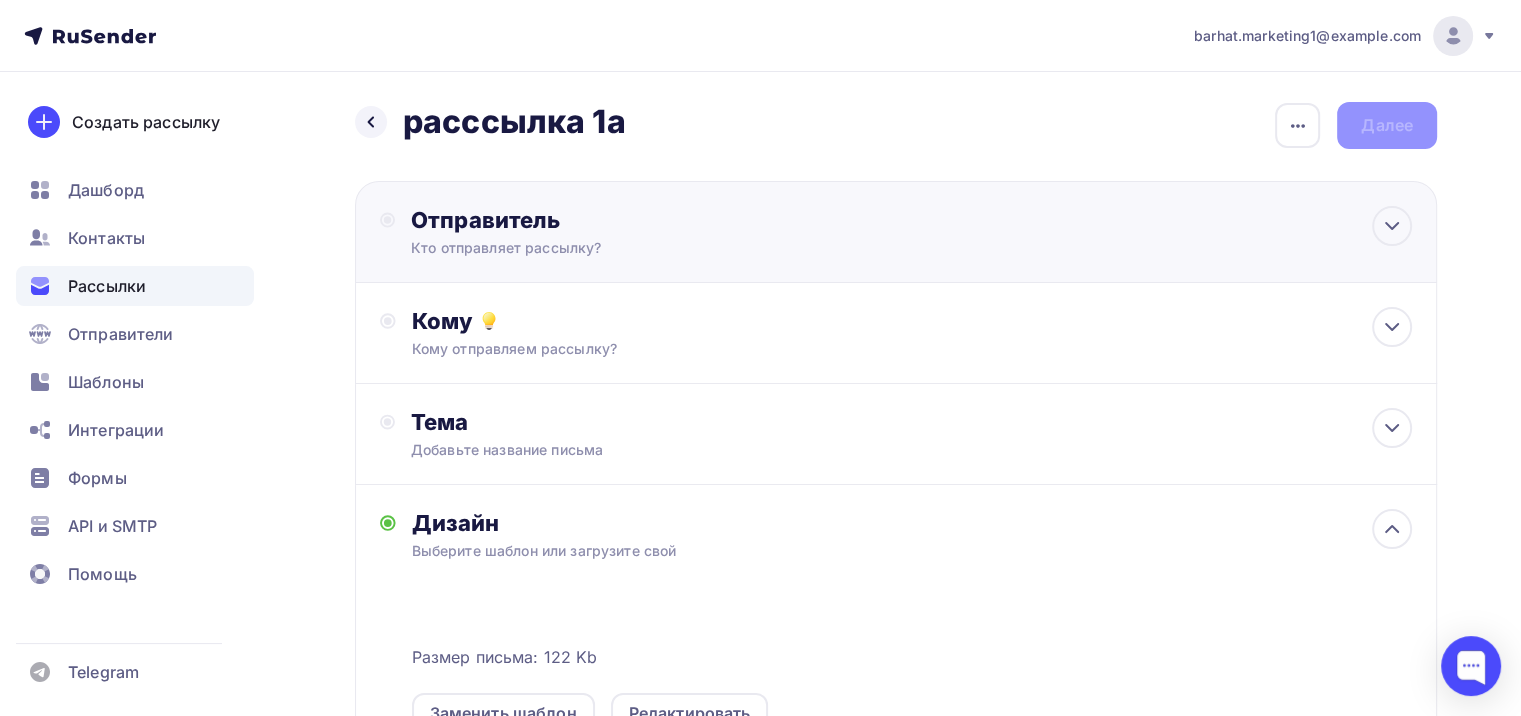 scroll, scrollTop: 0, scrollLeft: 0, axis: both 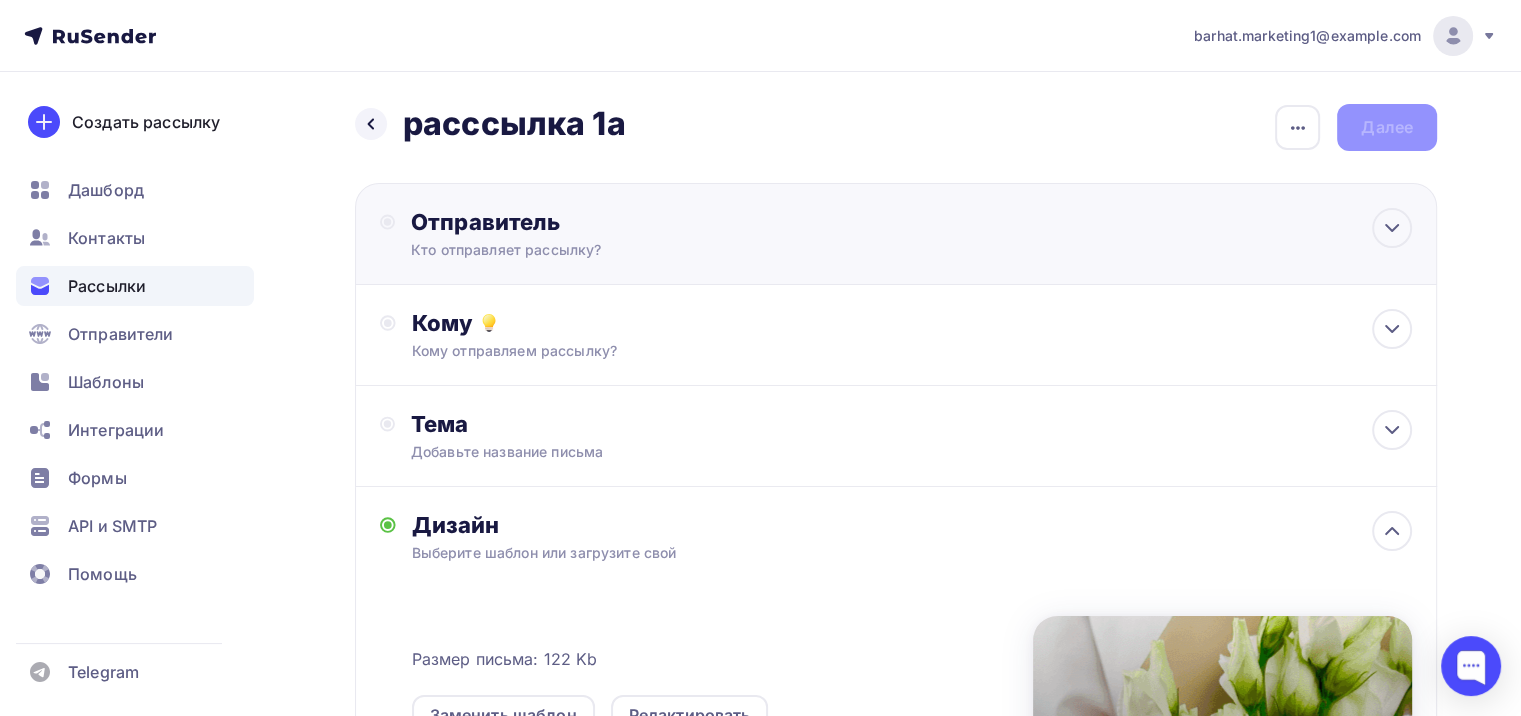click on "Кто отправляет рассылку?" at bounding box center [606, 250] 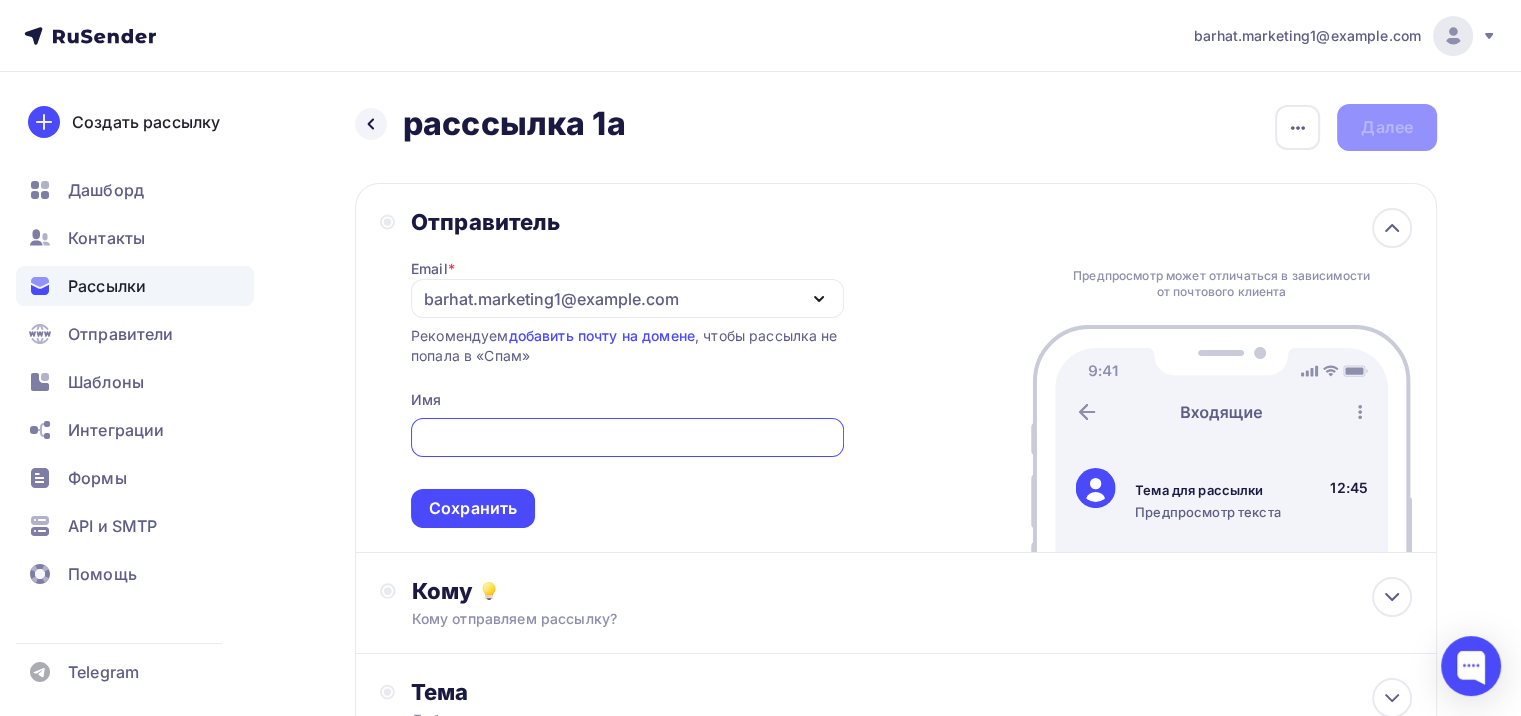 scroll, scrollTop: 0, scrollLeft: 0, axis: both 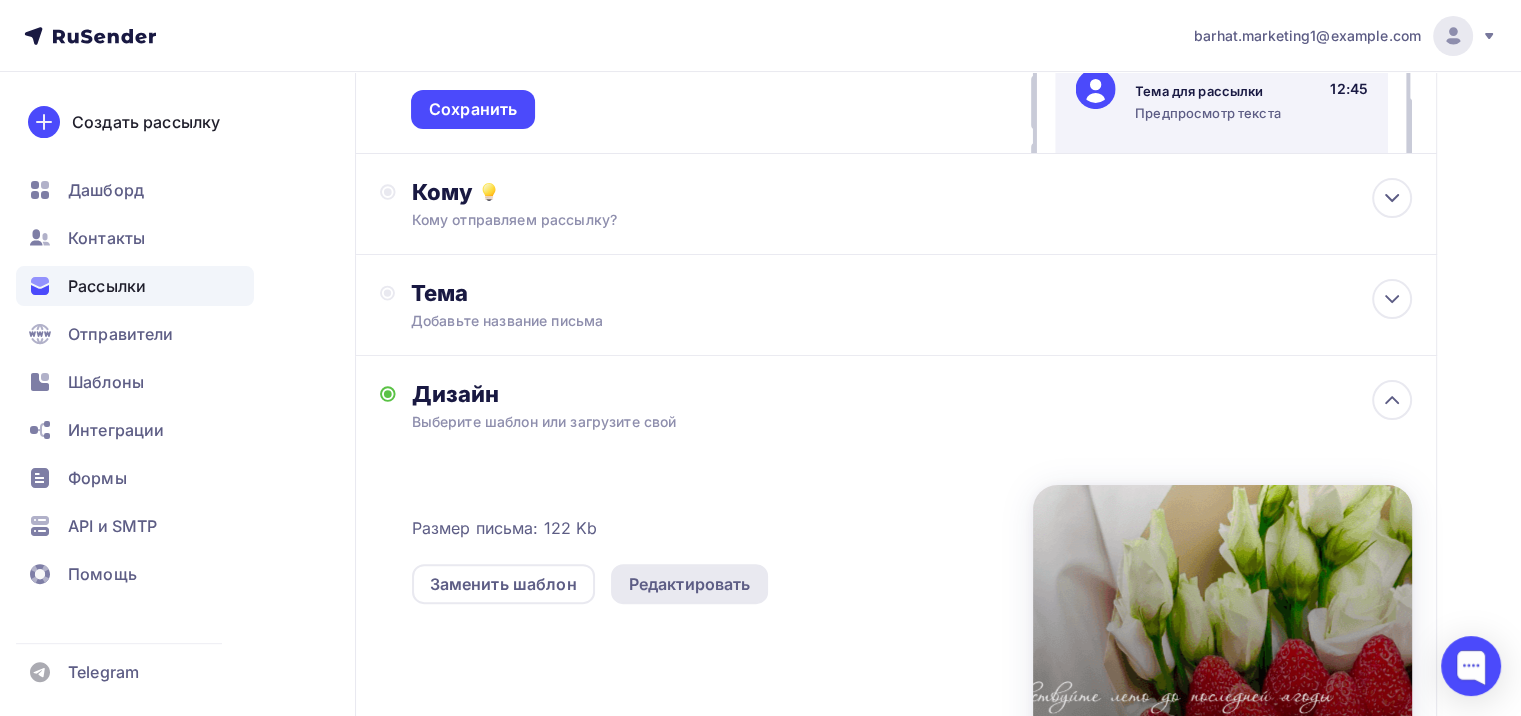 click on "Редактировать" at bounding box center (690, 584) 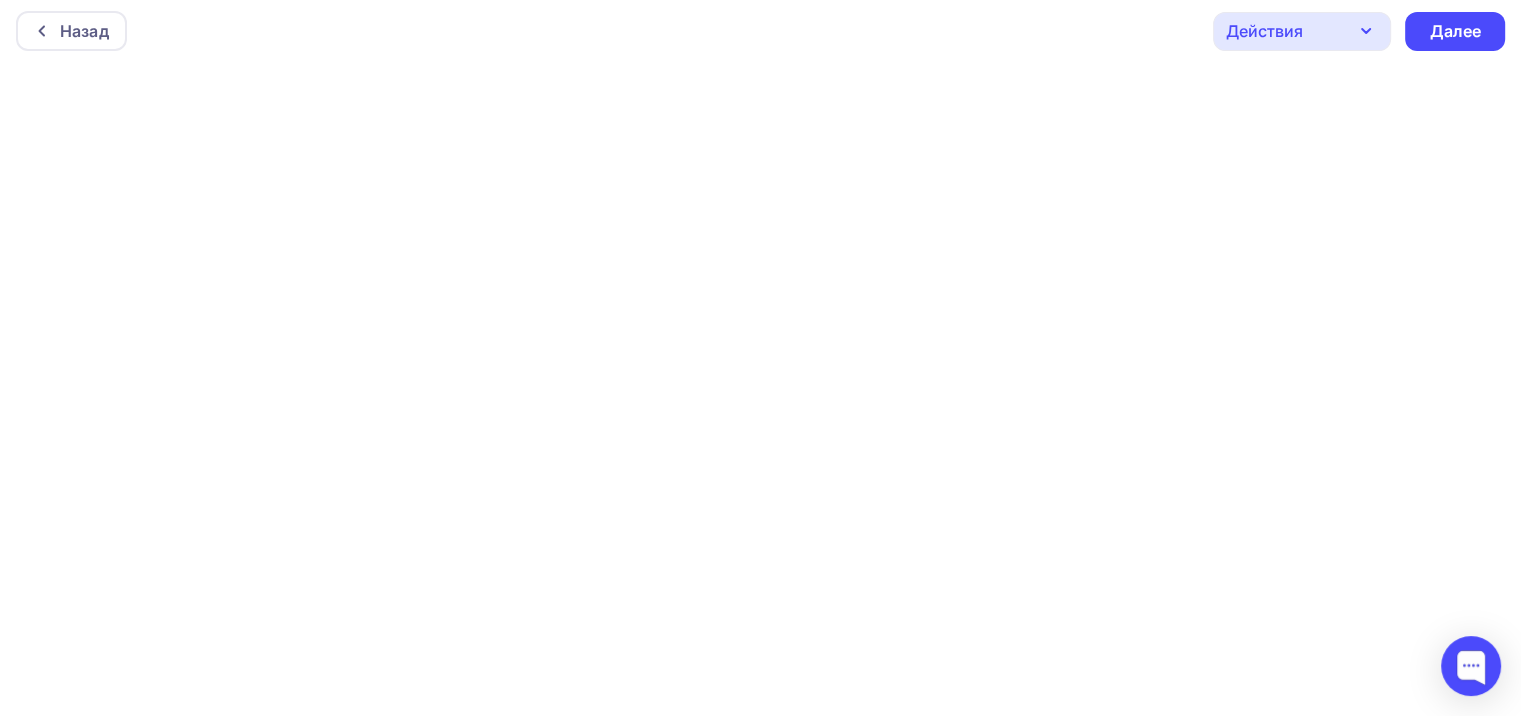 scroll, scrollTop: 0, scrollLeft: 0, axis: both 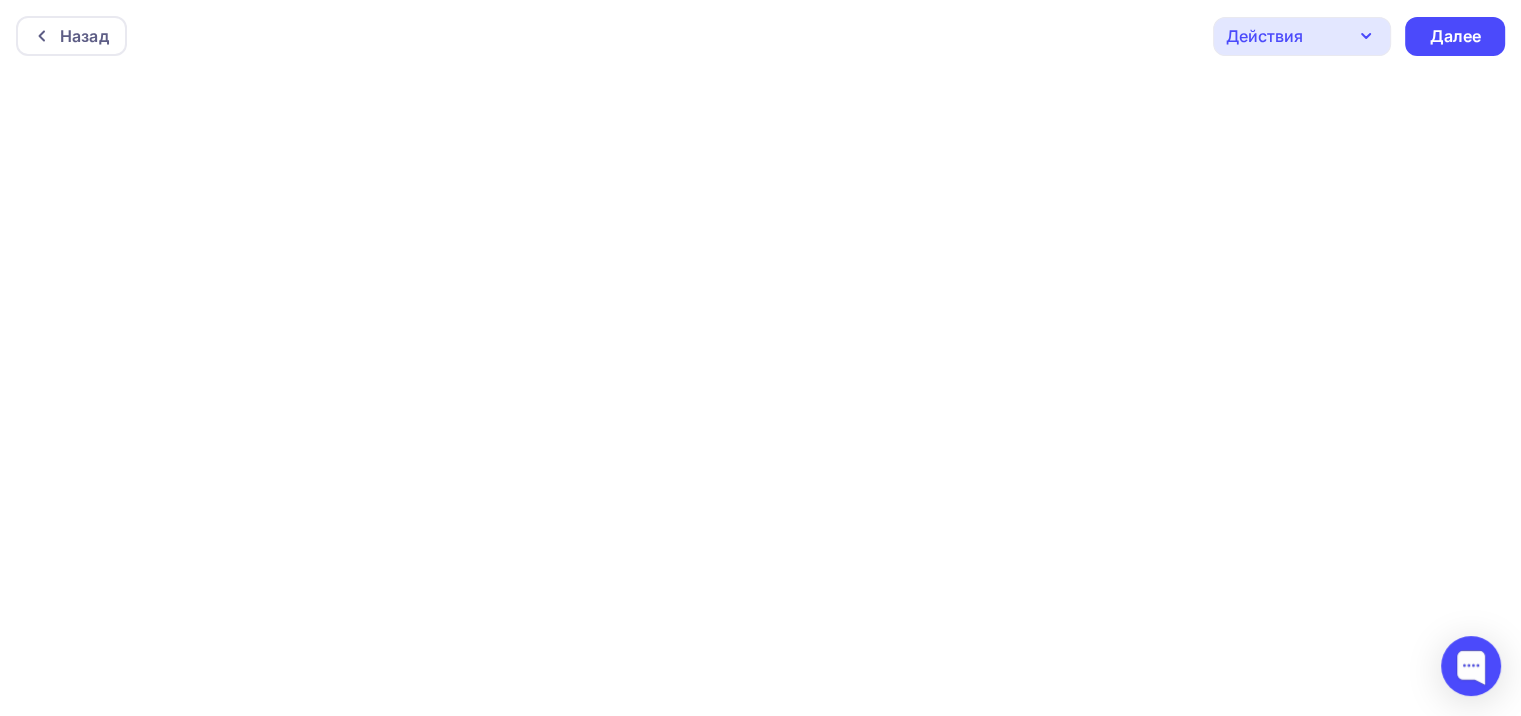 click on "Действия" at bounding box center (1264, 36) 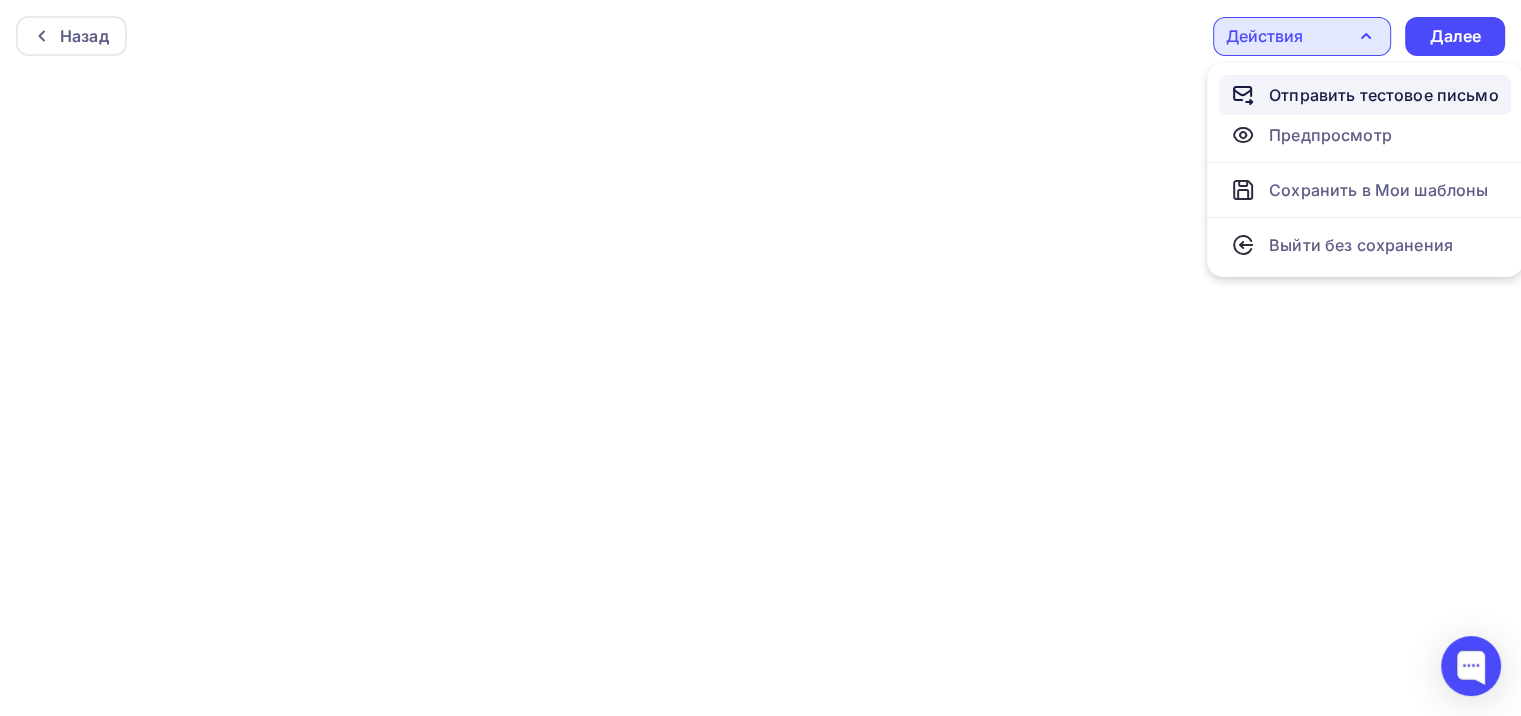 click on "Отправить тестовое письмо" at bounding box center [1384, 95] 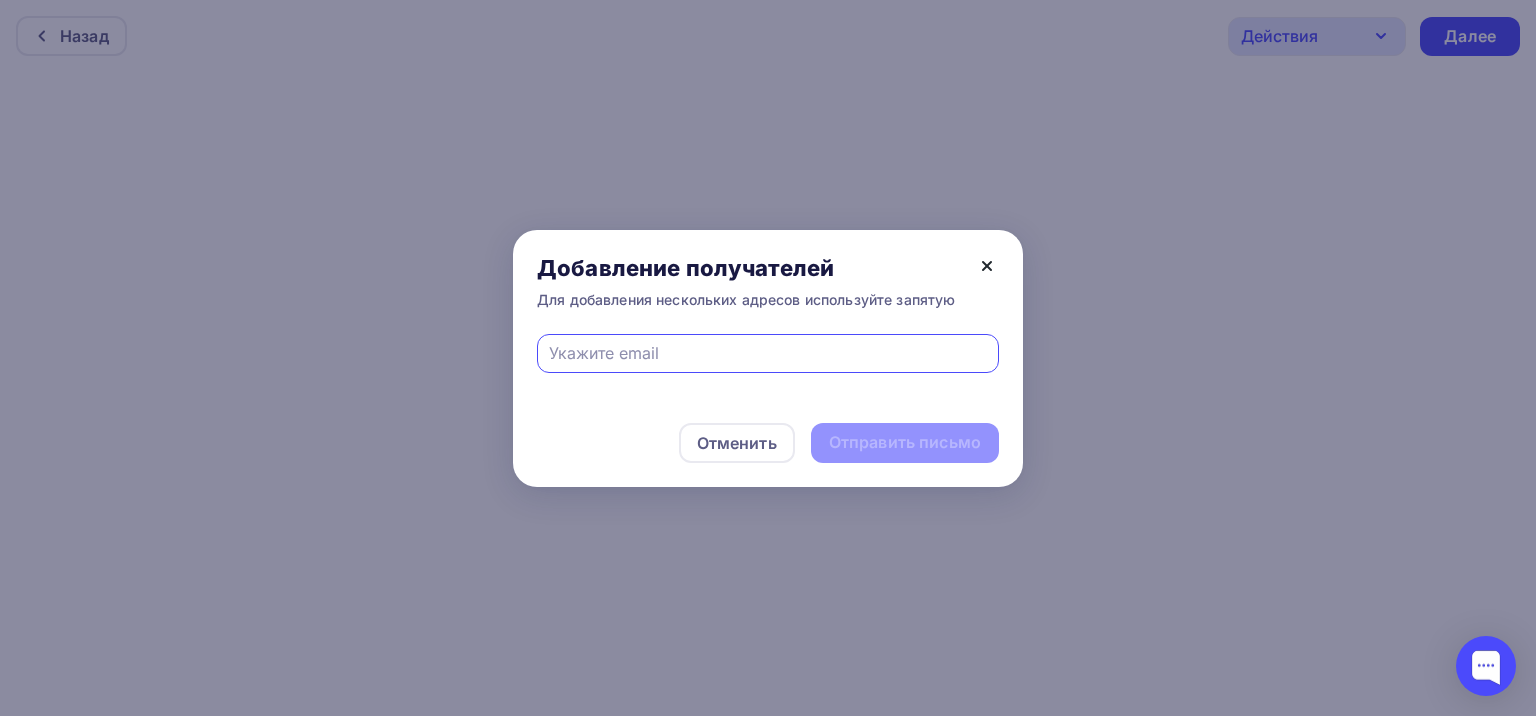 click 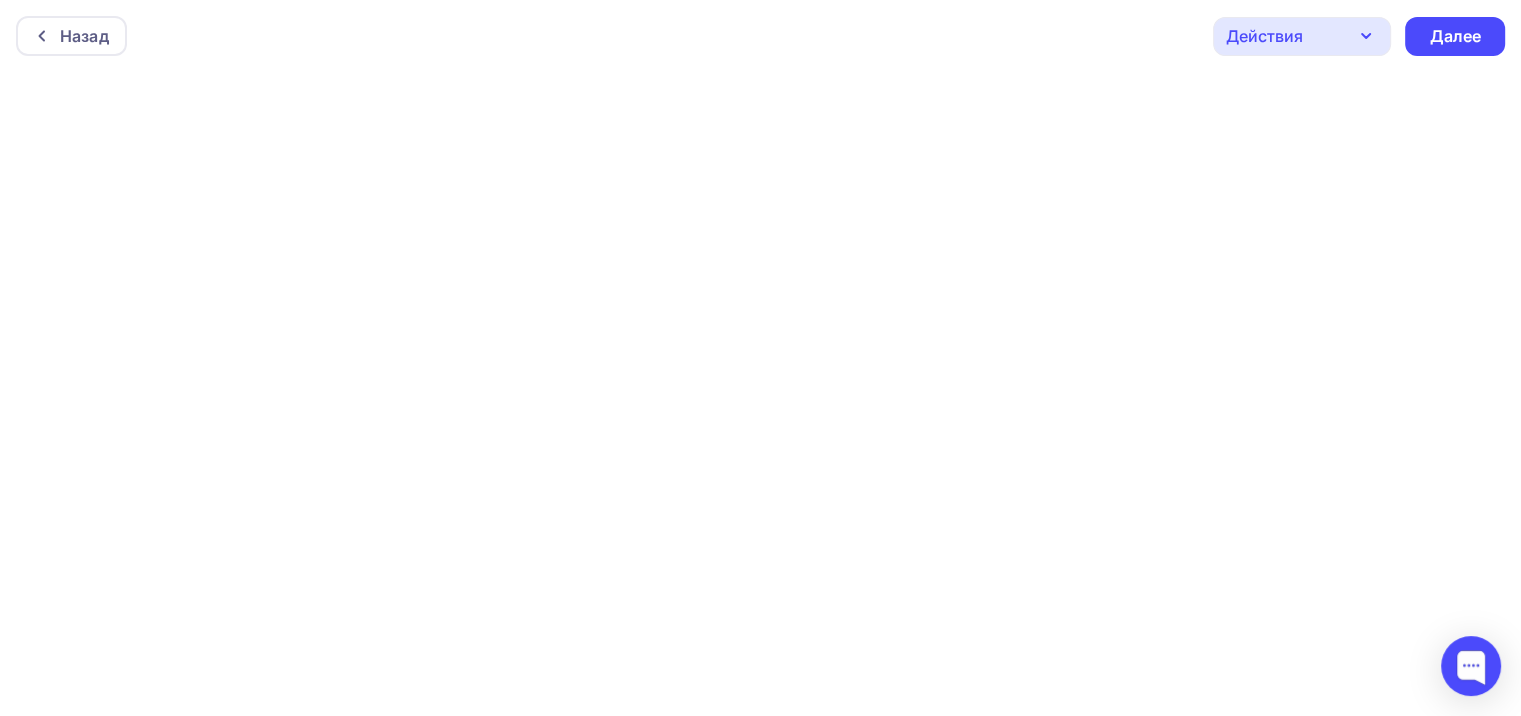 click on "Действия" at bounding box center (1302, 36) 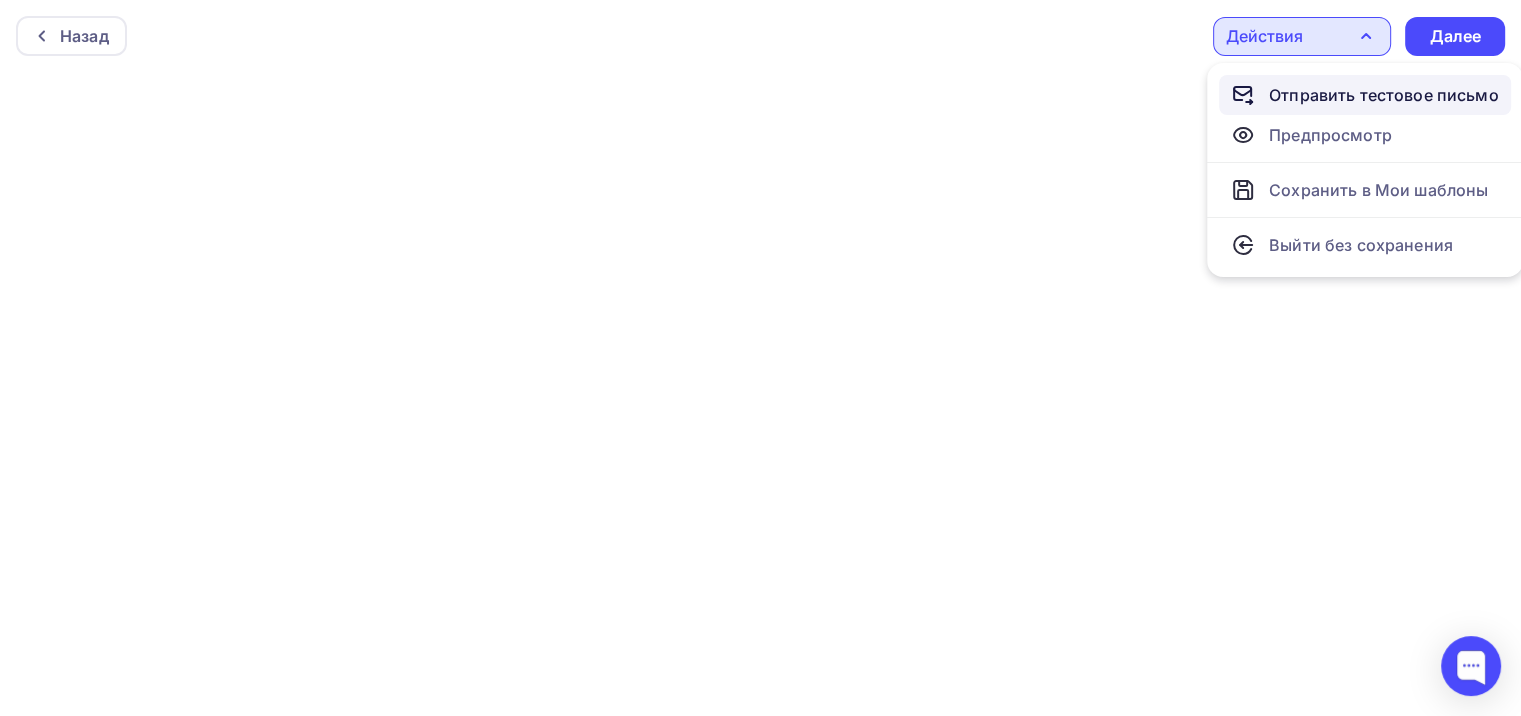 click on "Отправить тестовое письмо" at bounding box center [1384, 95] 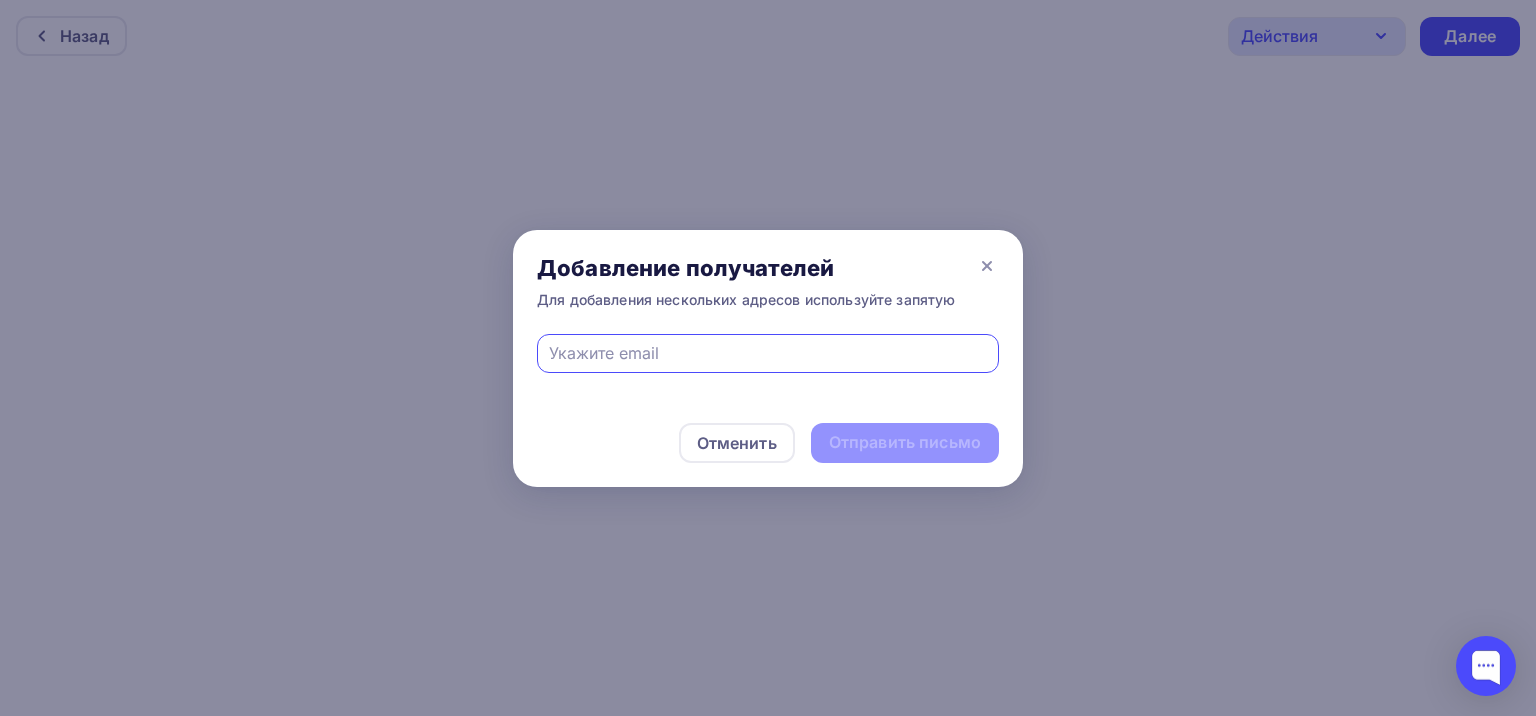 type on "rom.barhat@example.com" 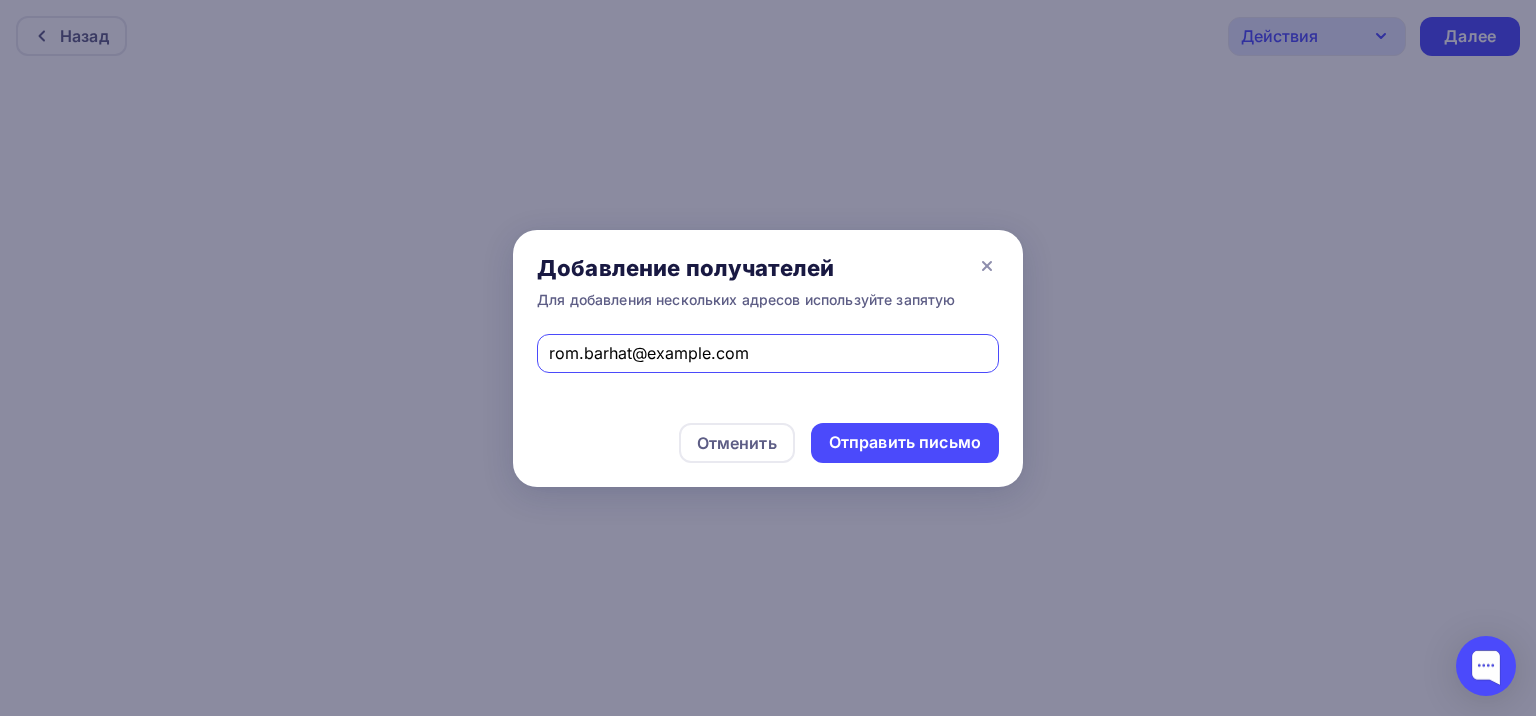 drag, startPoint x: 778, startPoint y: 350, endPoint x: 534, endPoint y: 372, distance: 244.98979 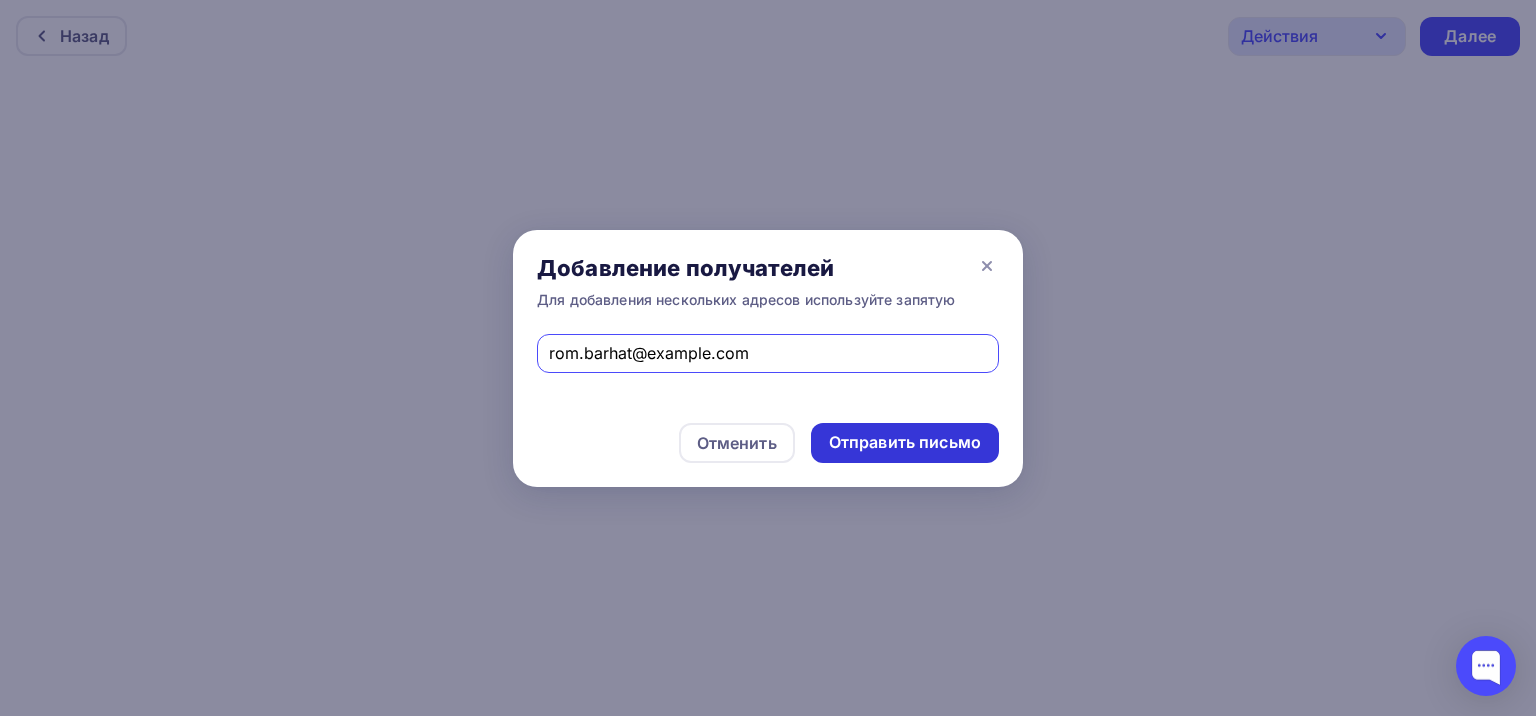 click on "Отправить письмо" at bounding box center [905, 443] 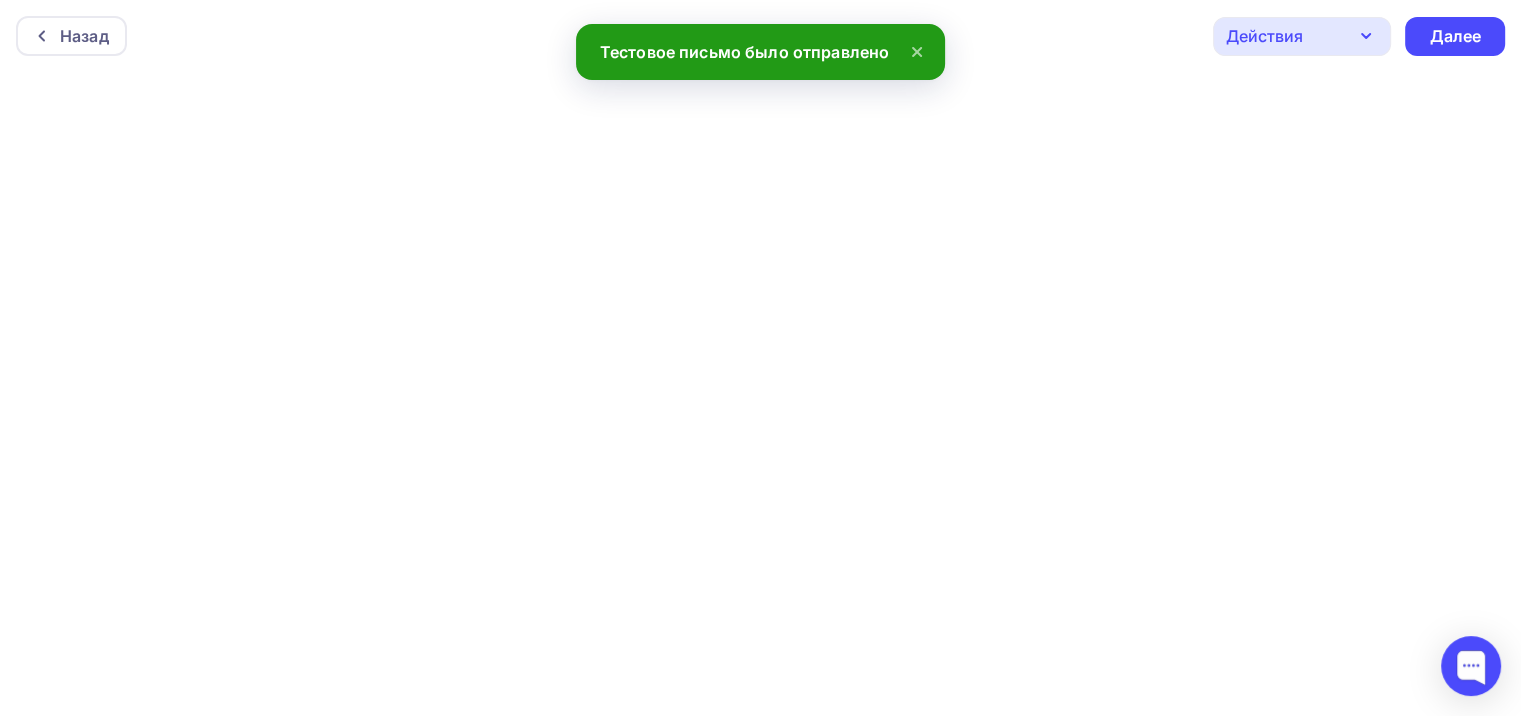 click 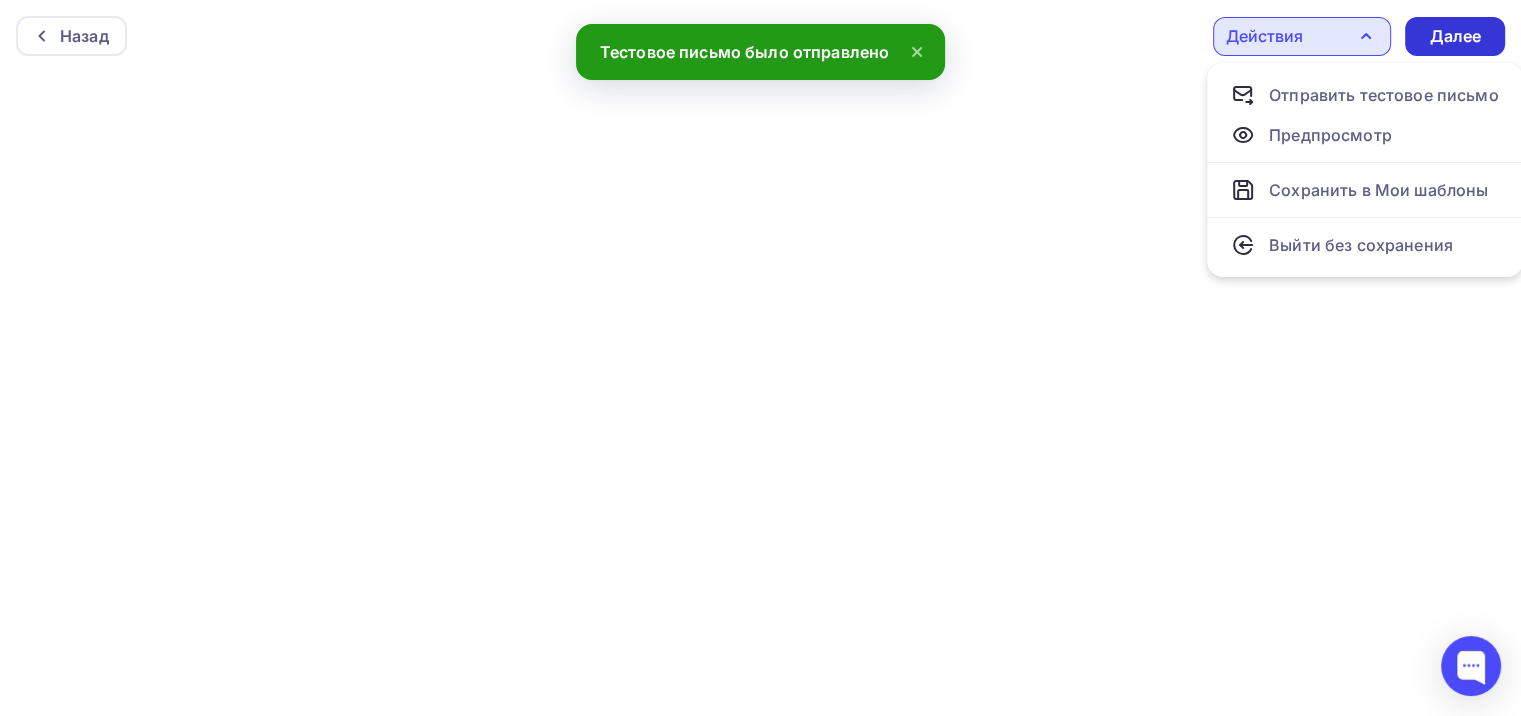 click on "Далее" at bounding box center (1455, 36) 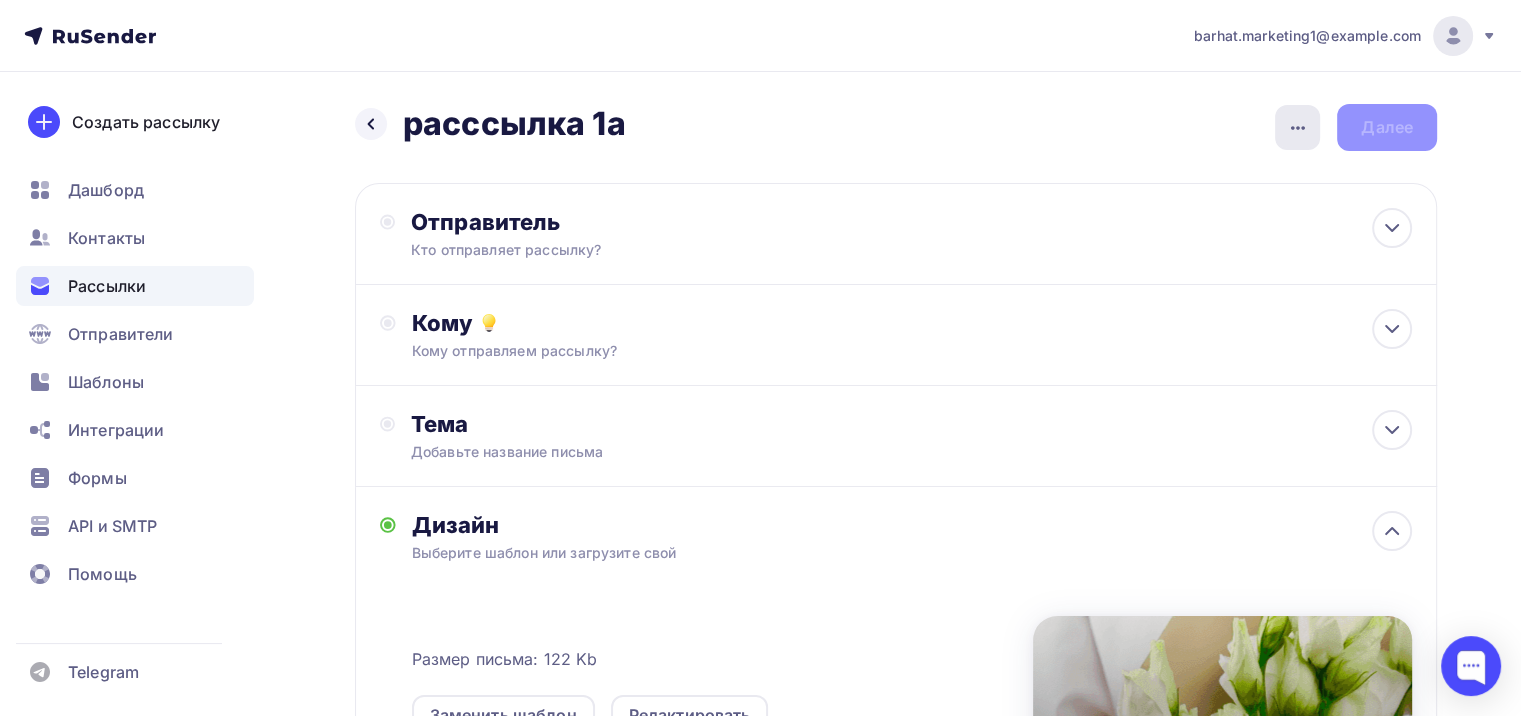 click 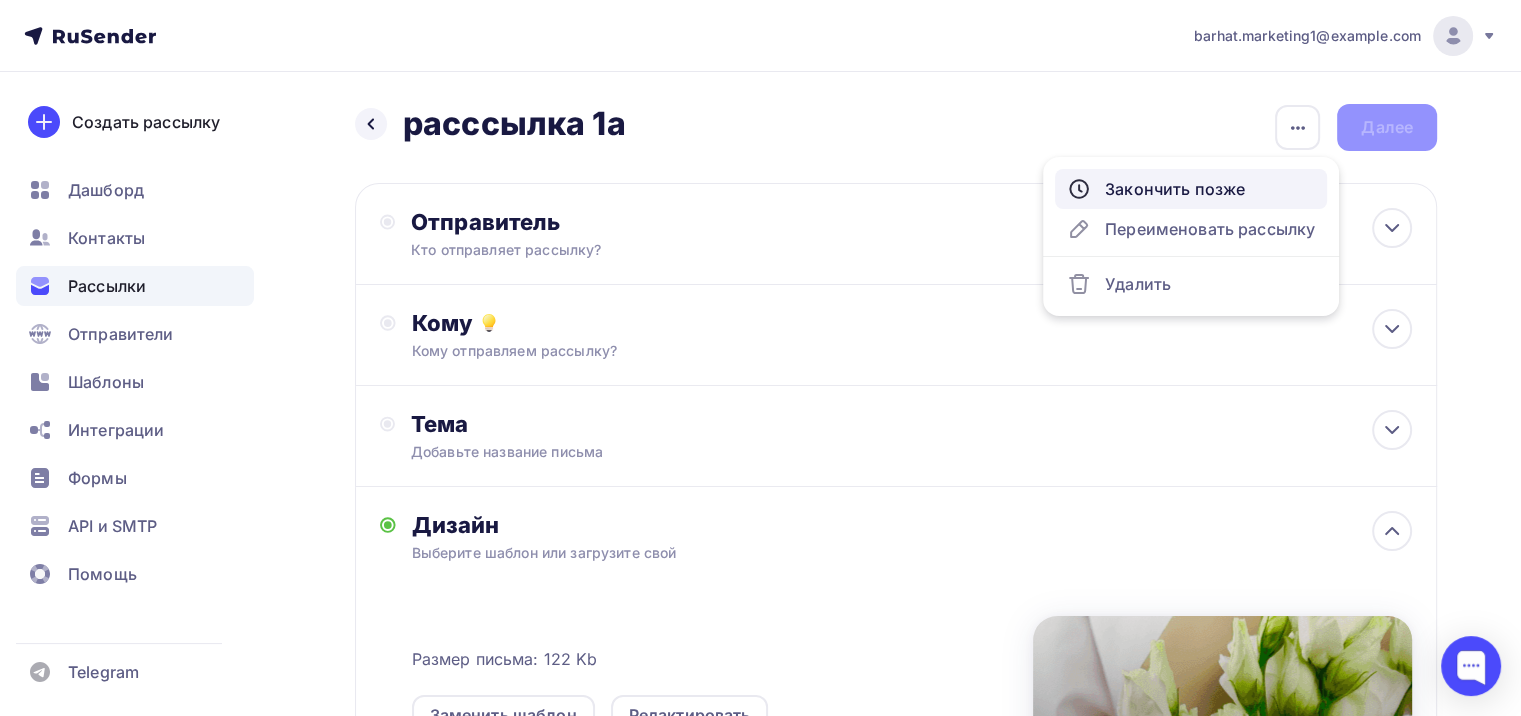click on "Закончить позже" at bounding box center (1191, 189) 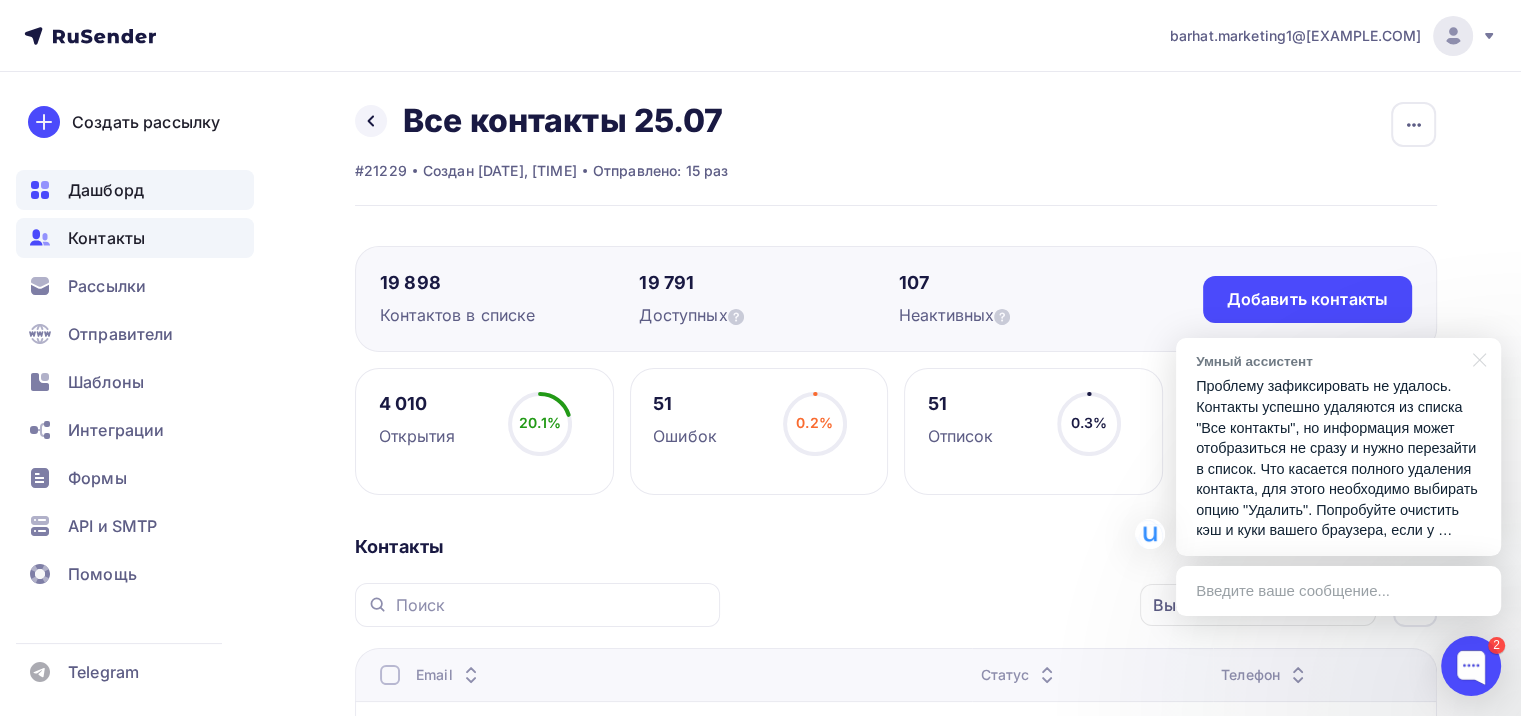 scroll, scrollTop: 0, scrollLeft: 0, axis: both 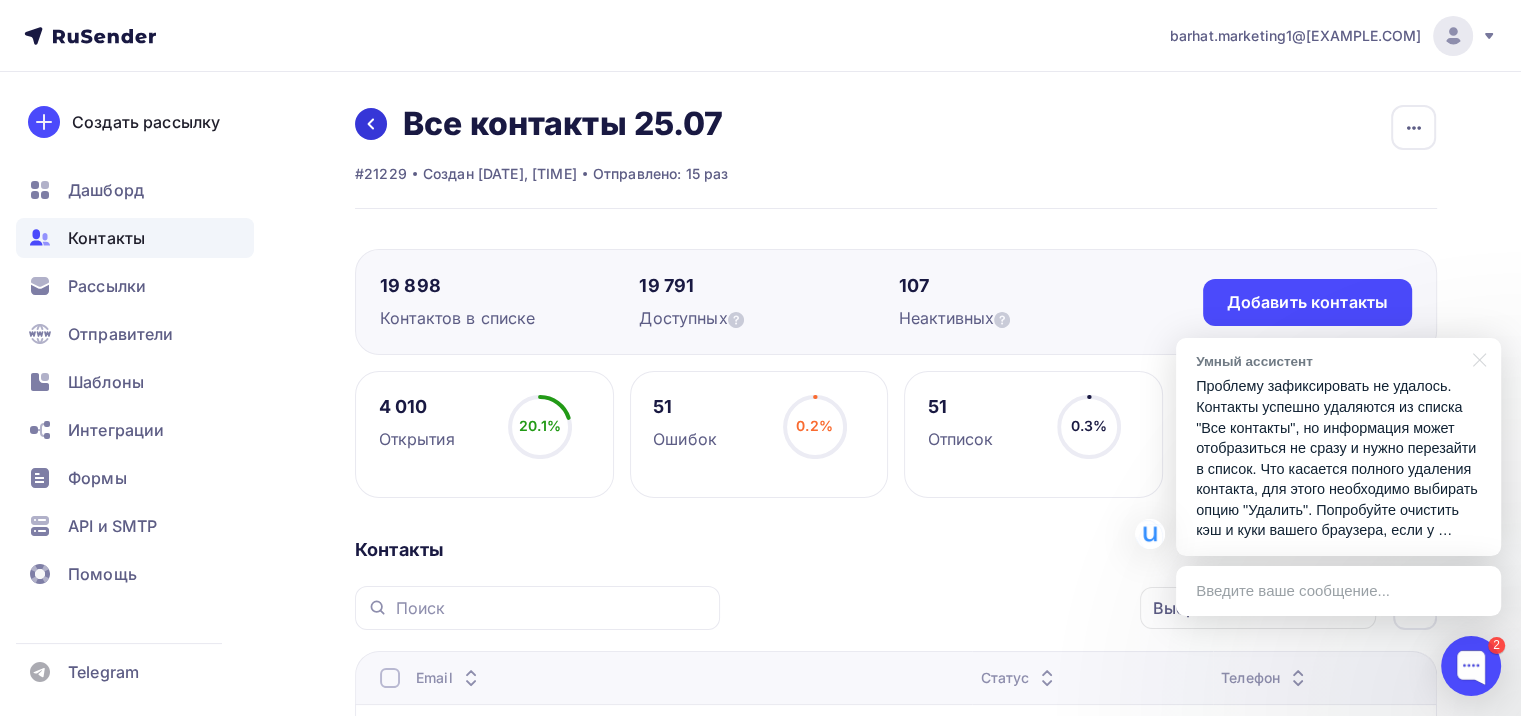 click at bounding box center [371, 124] 